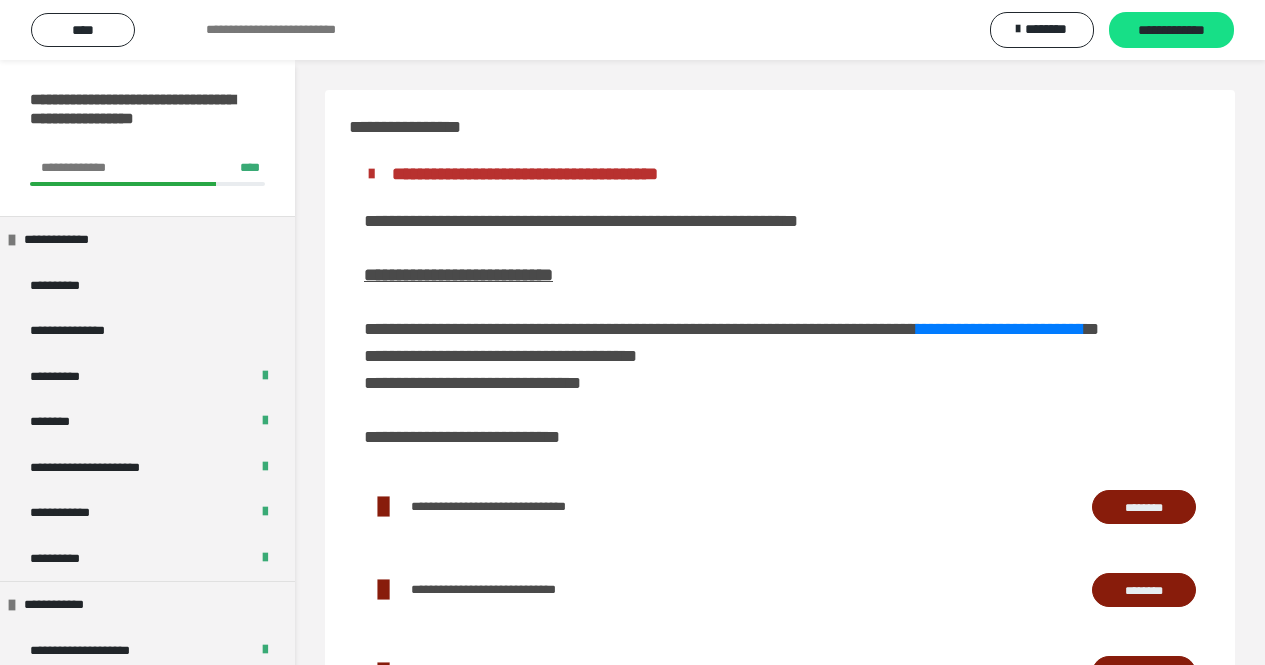 scroll, scrollTop: 462, scrollLeft: 0, axis: vertical 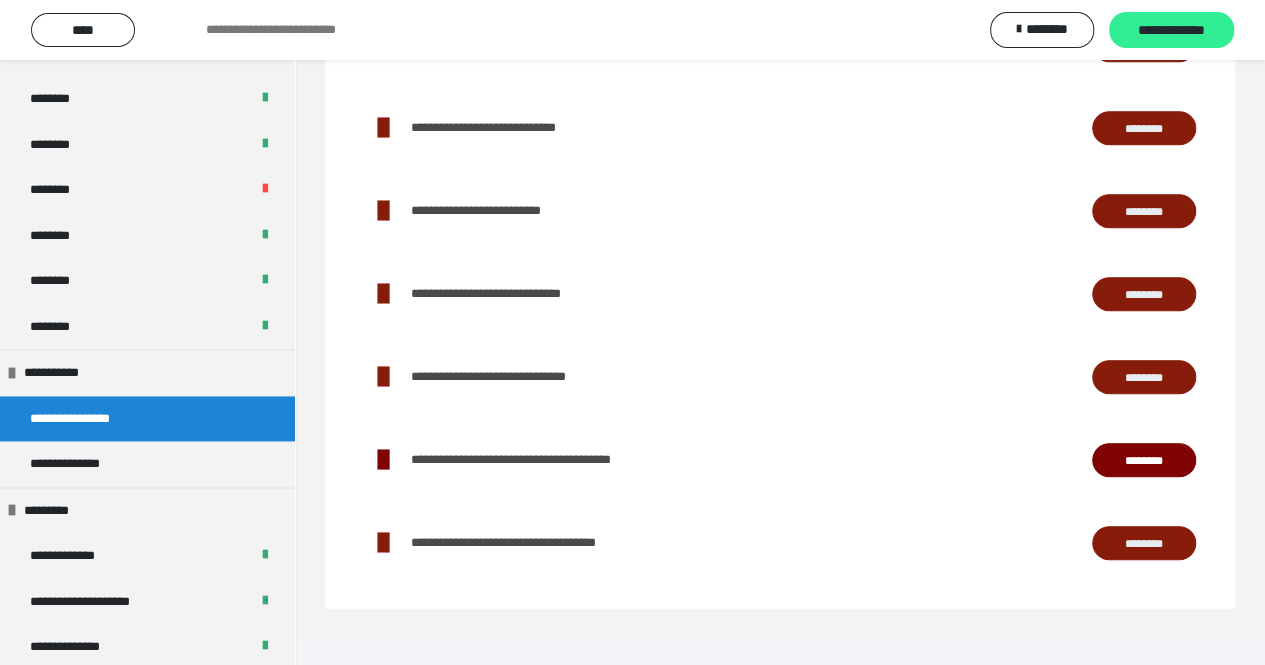 click on "**********" at bounding box center [1171, 31] 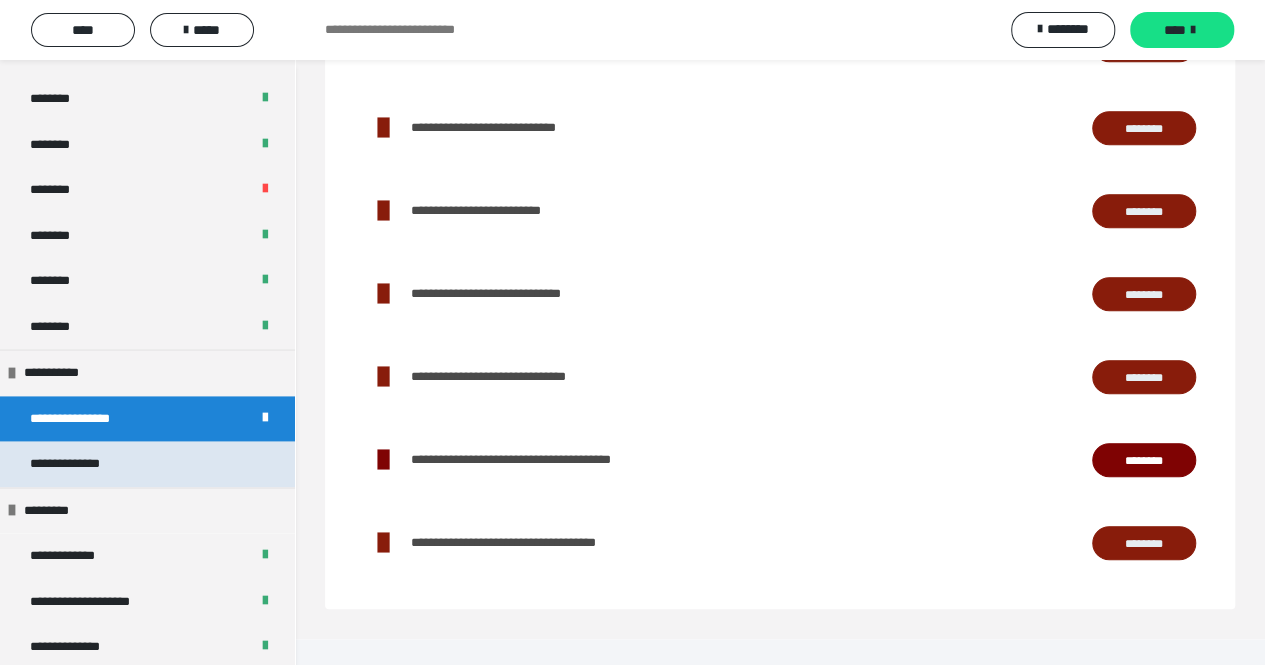 click on "**********" at bounding box center (89, 464) 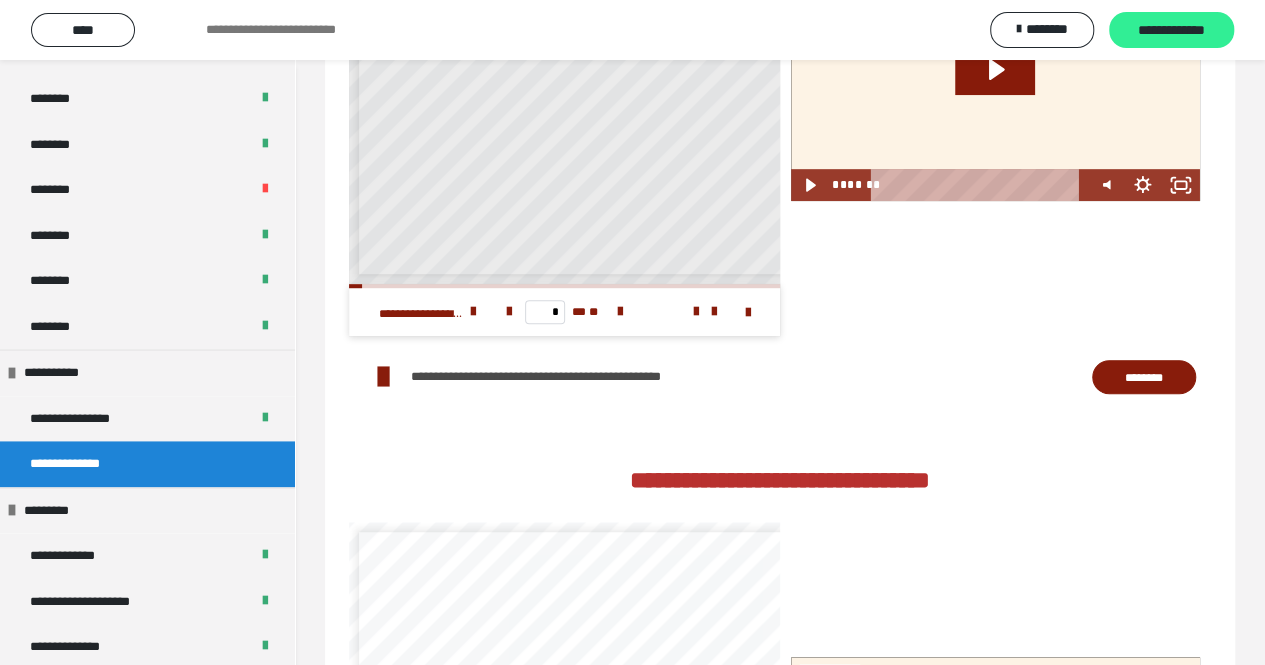 click on "**********" at bounding box center [1171, 30] 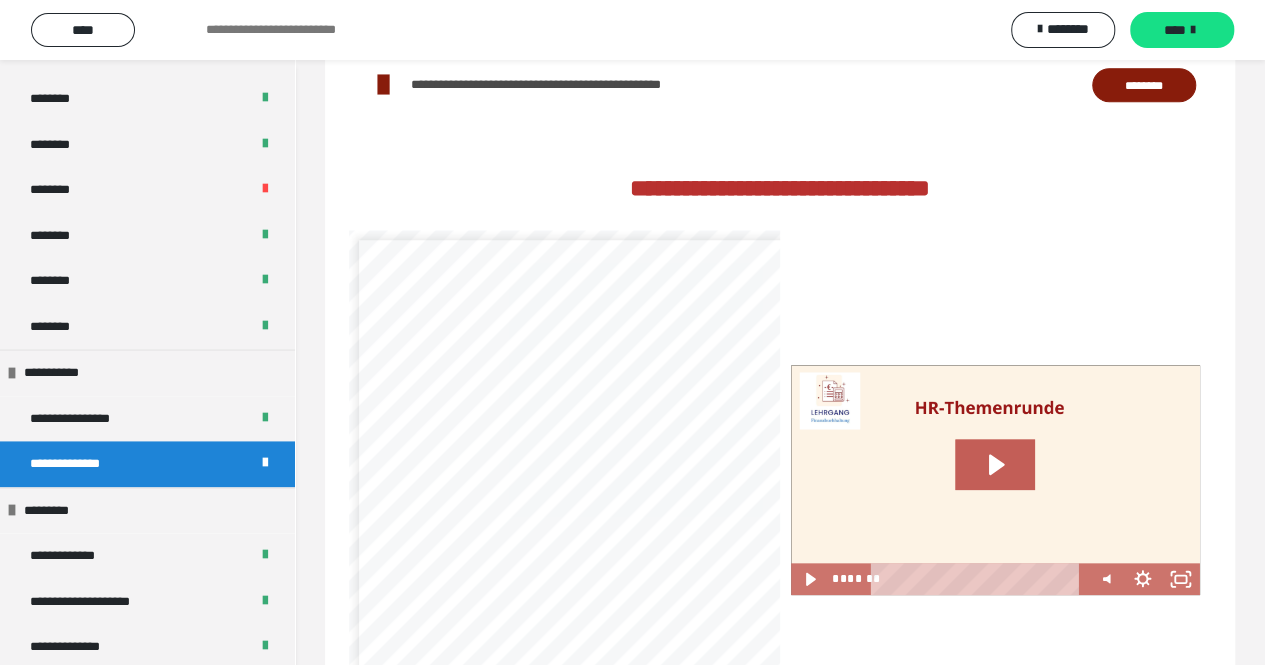 scroll, scrollTop: 786, scrollLeft: 0, axis: vertical 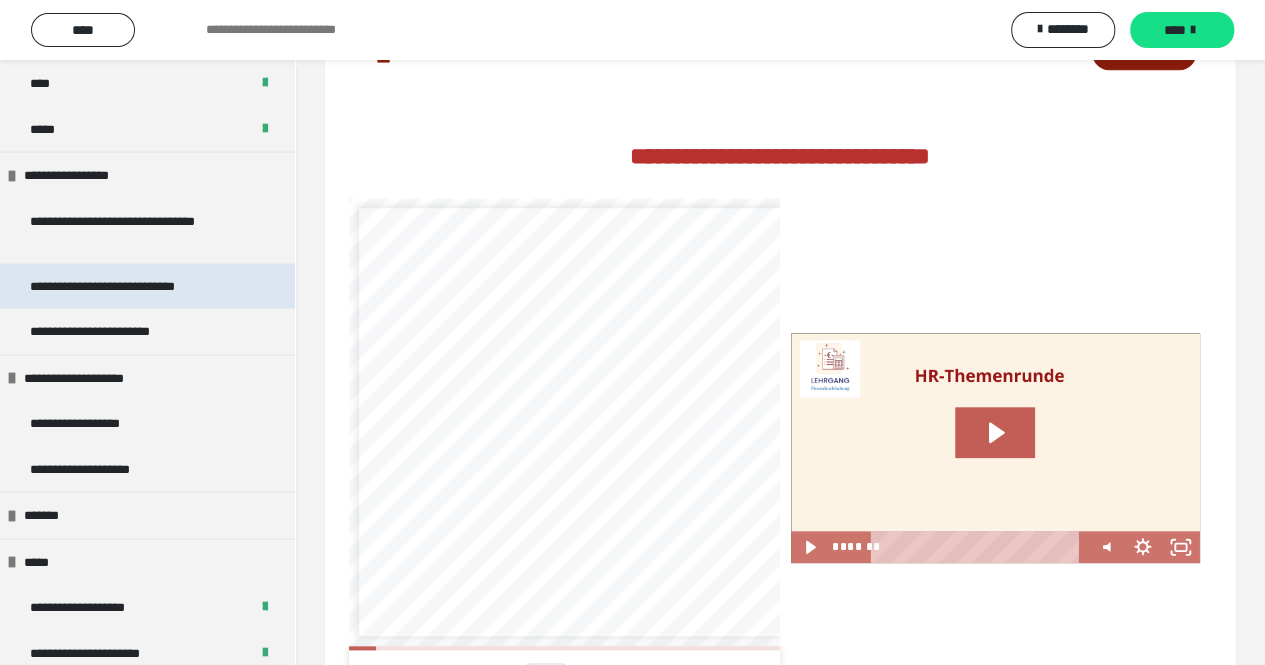 click on "**********" at bounding box center [131, 286] 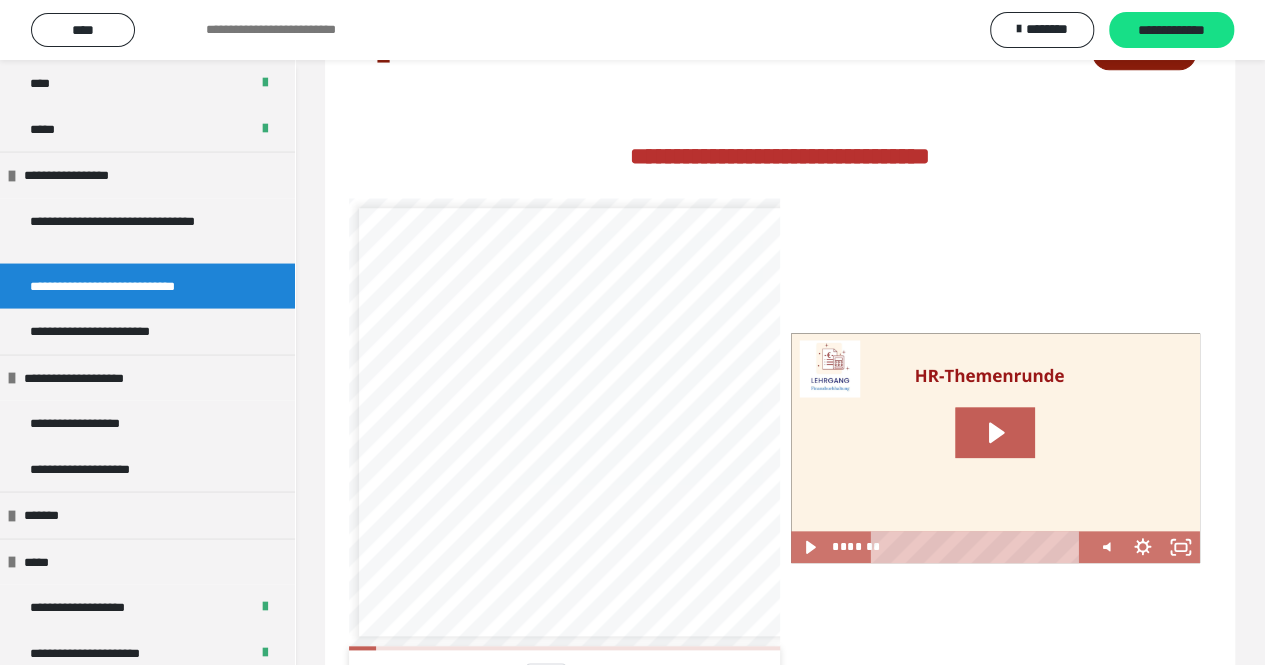 scroll, scrollTop: 778, scrollLeft: 0, axis: vertical 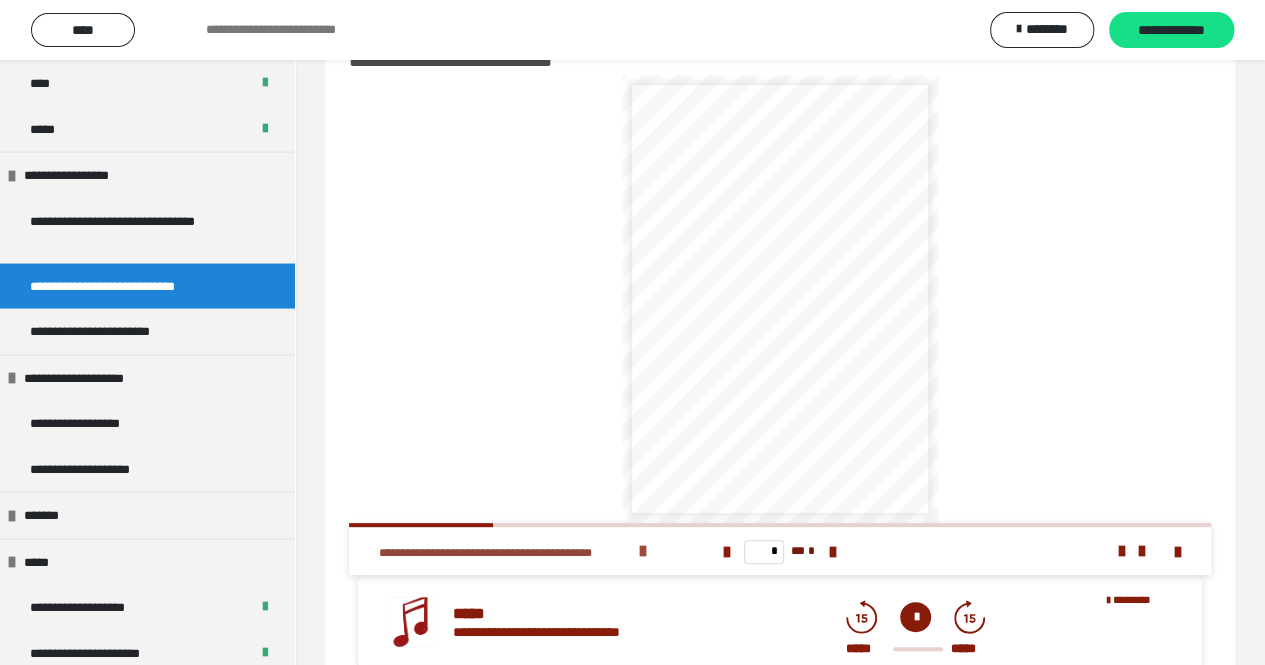 click at bounding box center [643, 551] 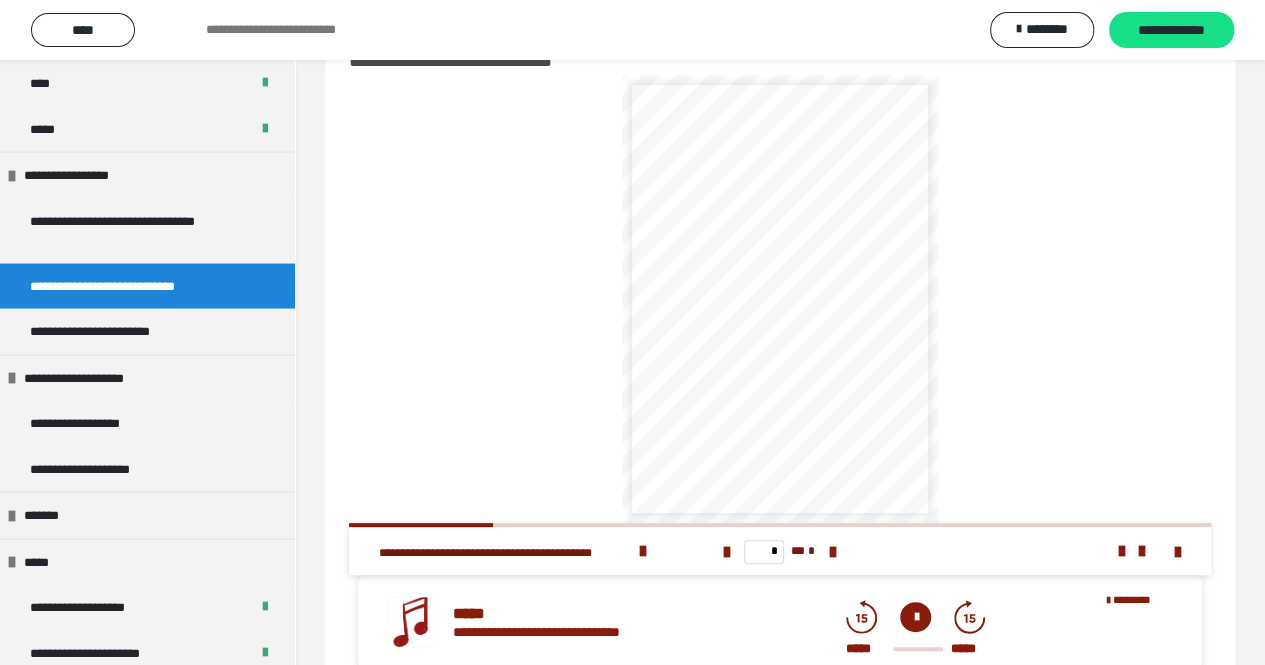 click on "**********" at bounding box center (539, 551) 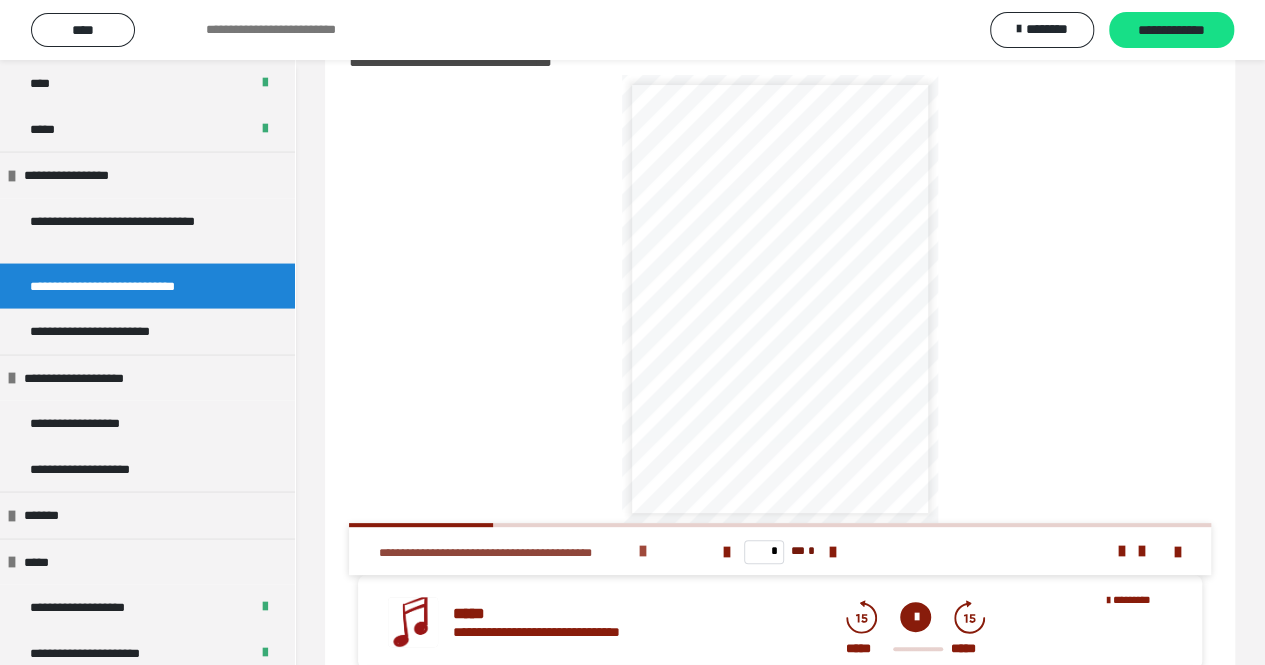 click at bounding box center (643, 551) 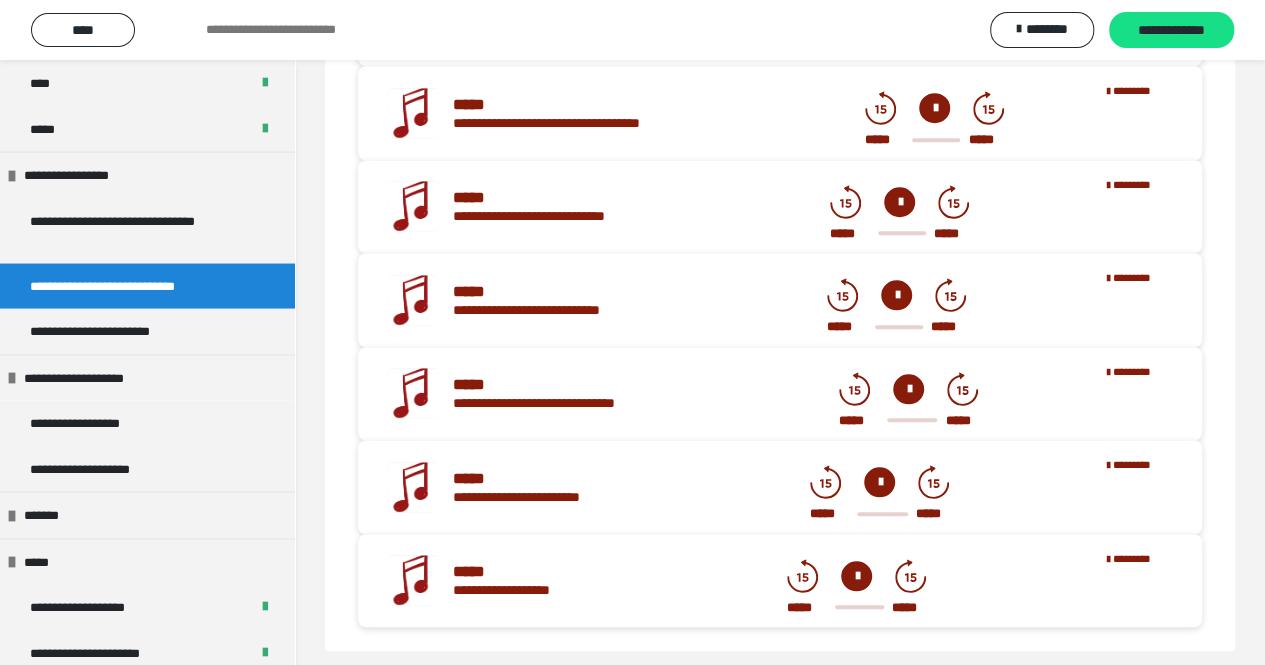 scroll, scrollTop: 778, scrollLeft: 0, axis: vertical 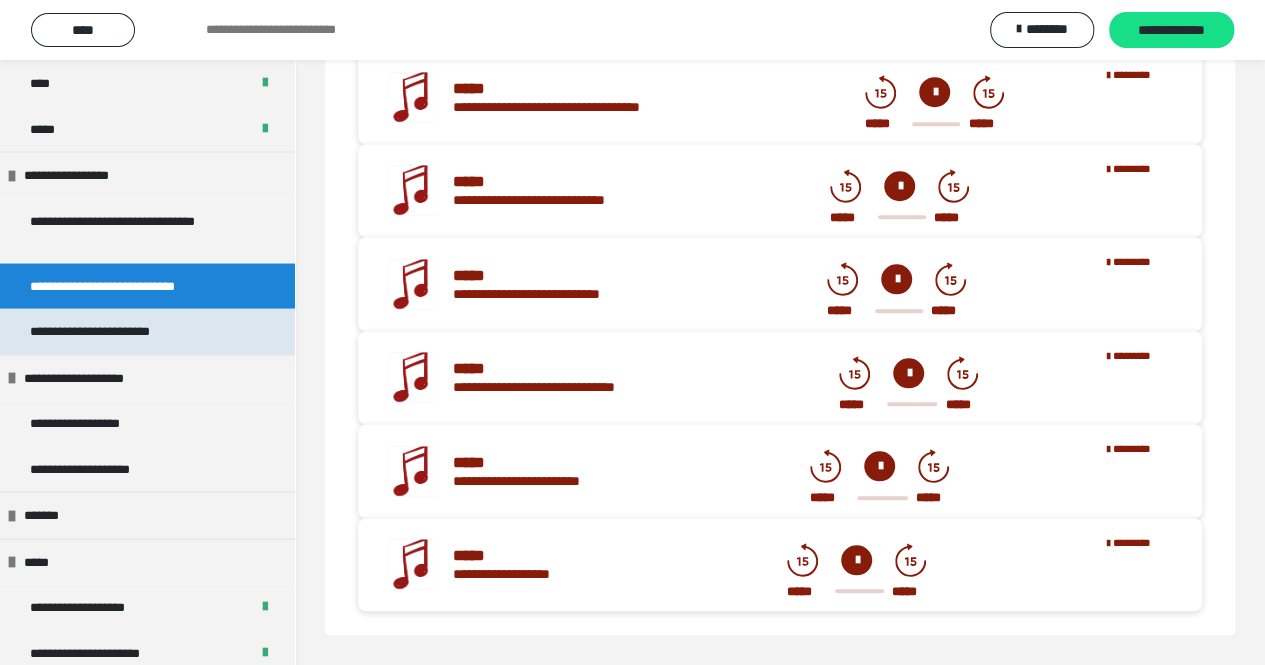 click on "**********" at bounding box center [147, 331] 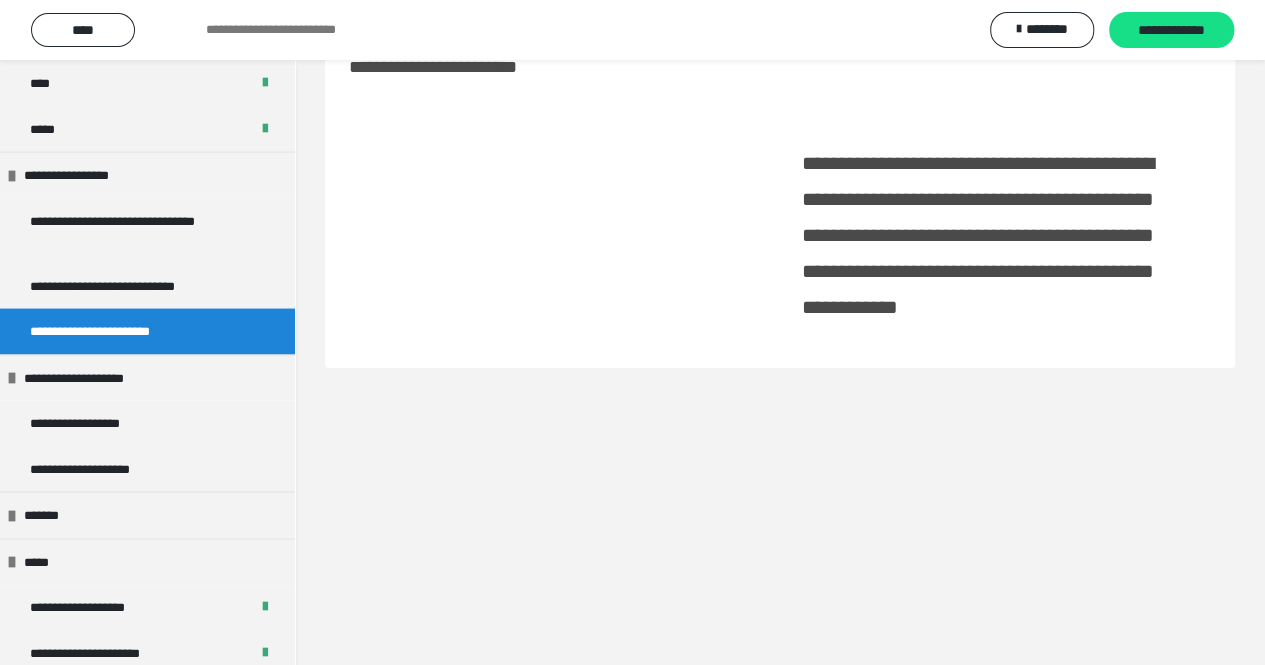 scroll, scrollTop: 60, scrollLeft: 0, axis: vertical 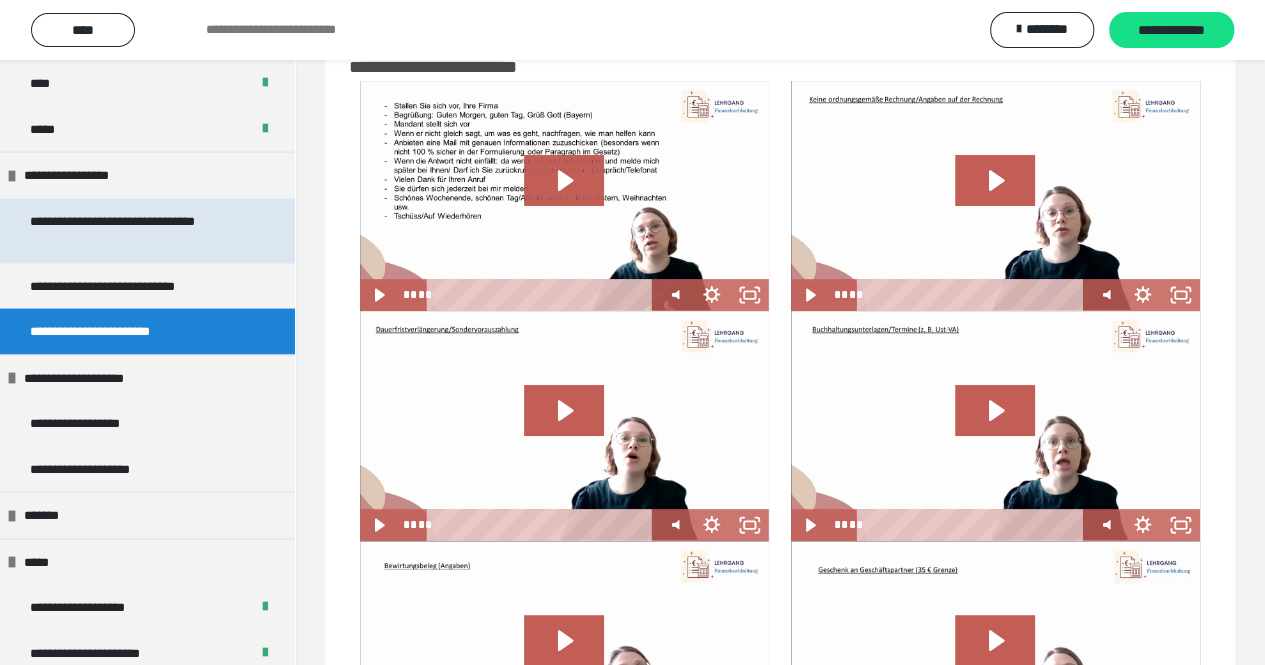 click on "**********" at bounding box center [132, 230] 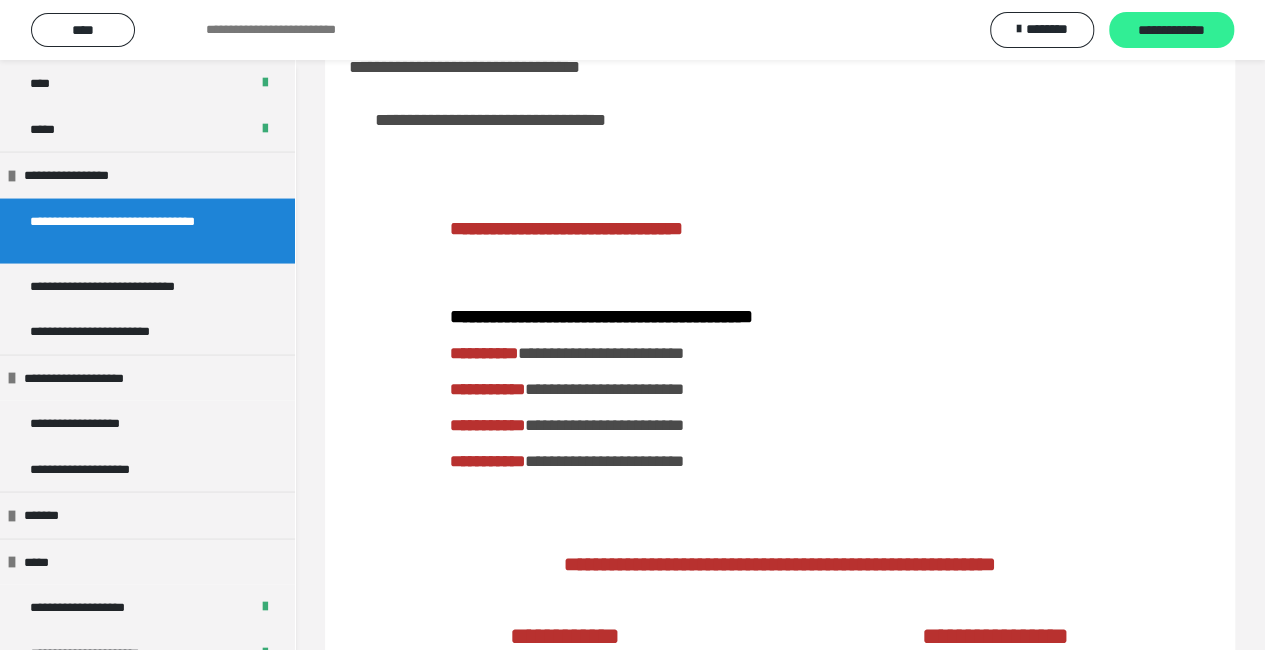 click on "**********" at bounding box center (1171, 31) 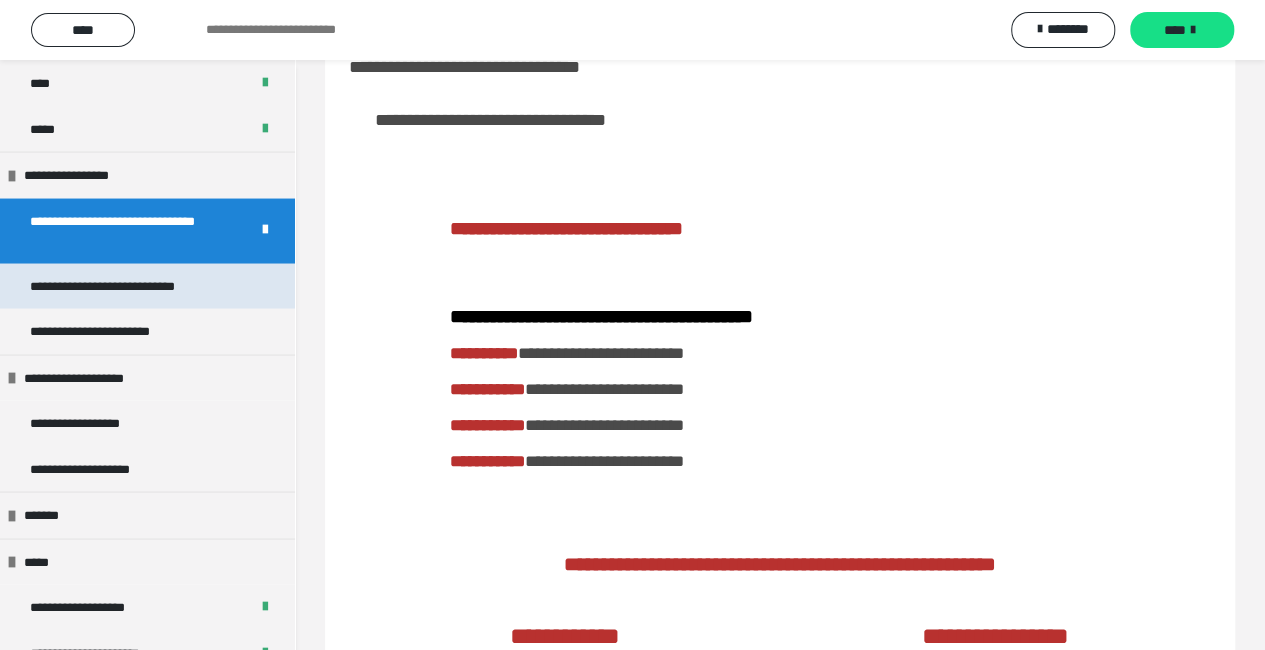 click on "**********" at bounding box center (131, 286) 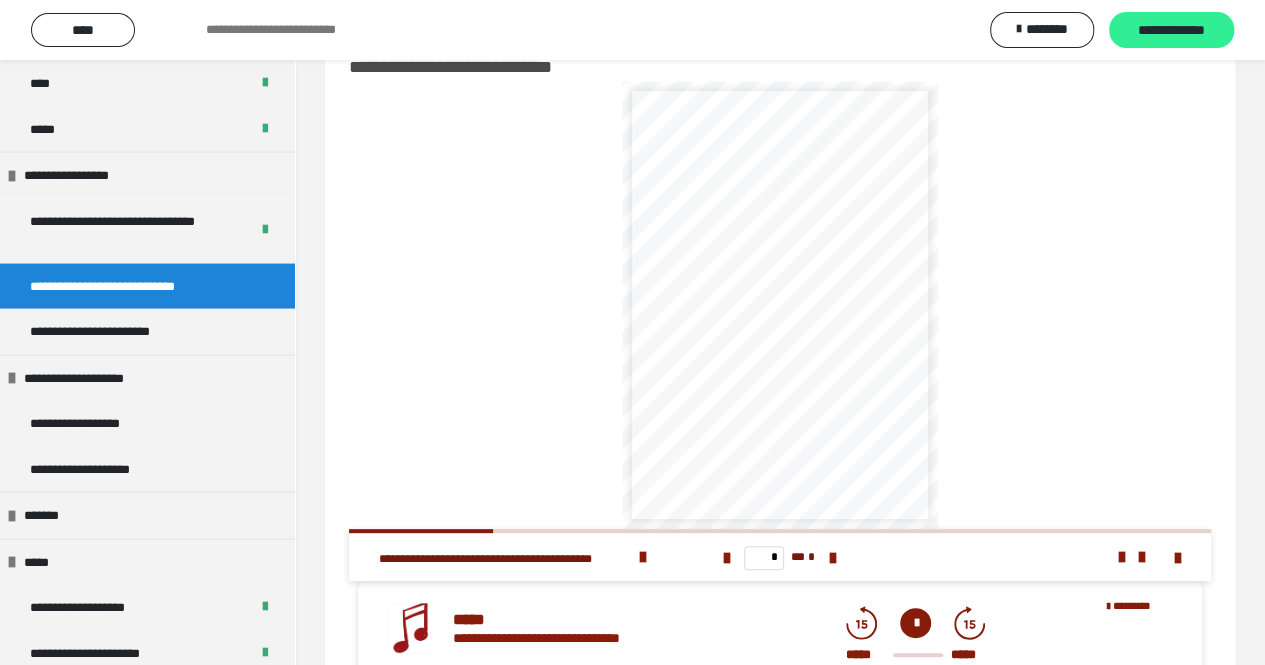 click on "**********" at bounding box center [1171, 31] 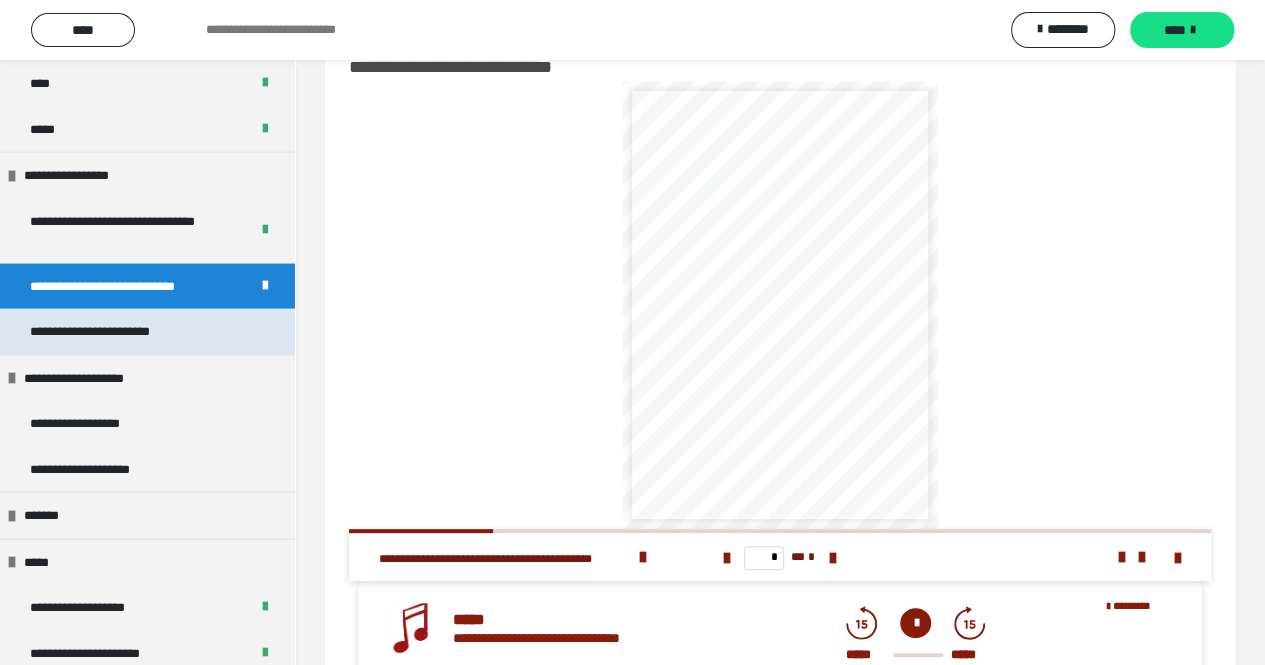 click on "**********" at bounding box center (117, 331) 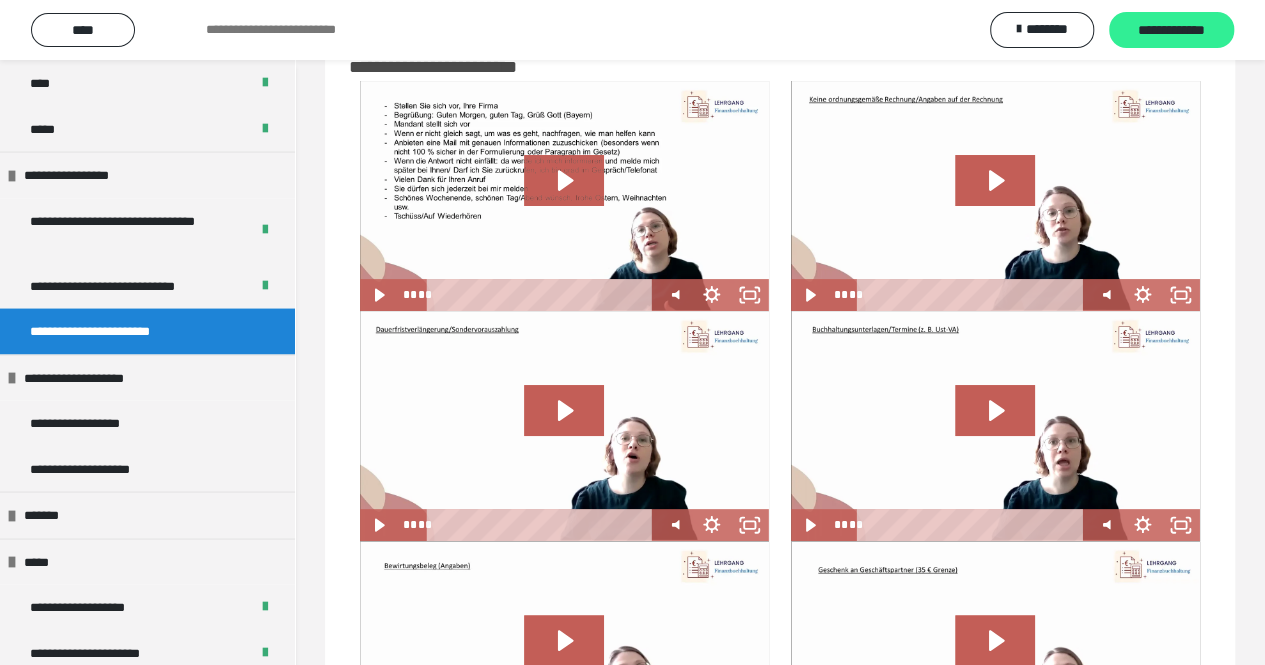 click on "**********" at bounding box center (1171, 31) 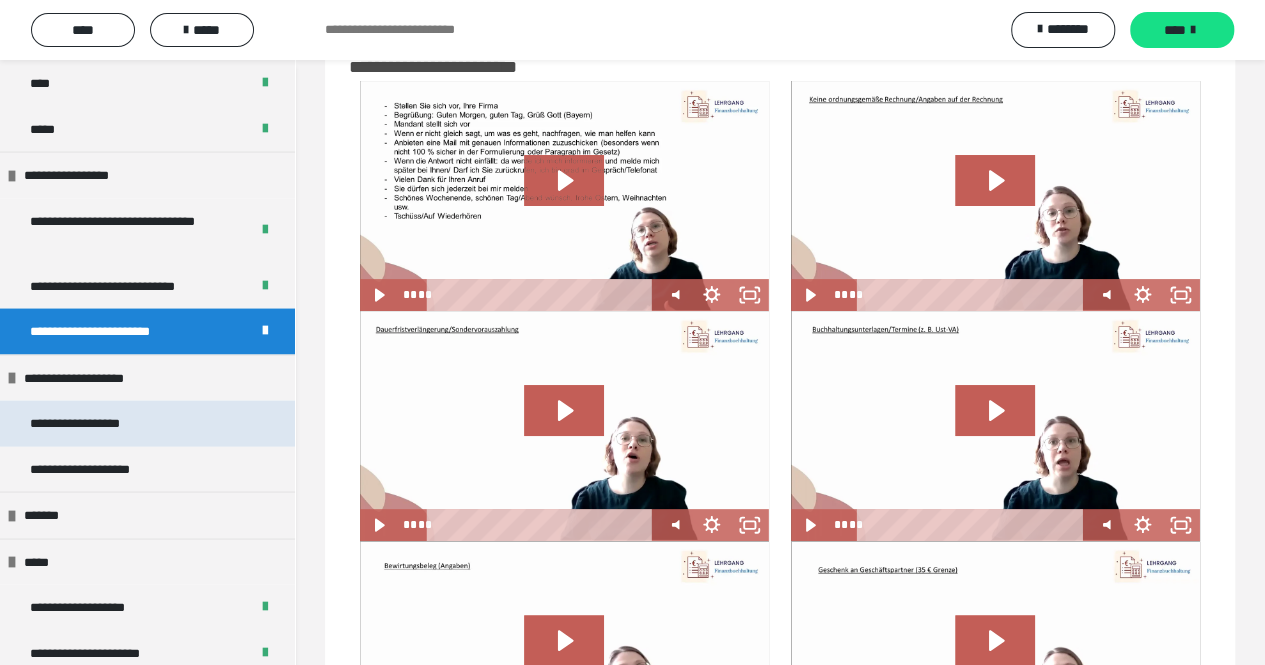 click on "**********" at bounding box center (98, 423) 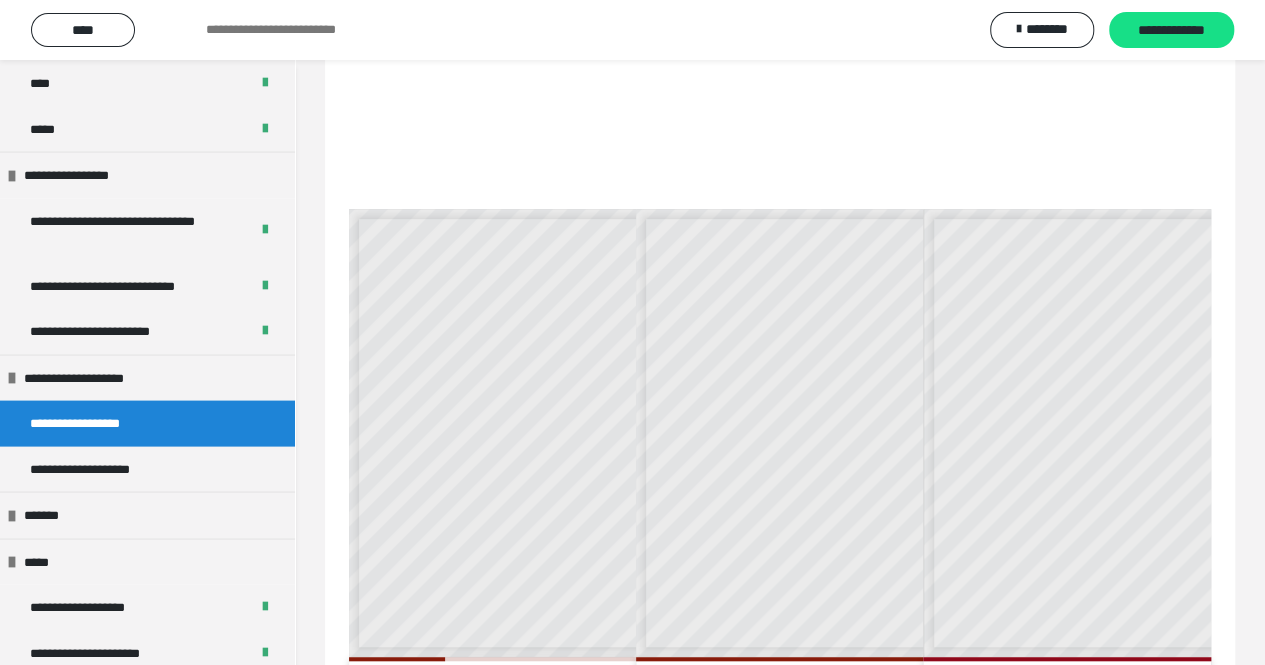 scroll, scrollTop: 485, scrollLeft: 0, axis: vertical 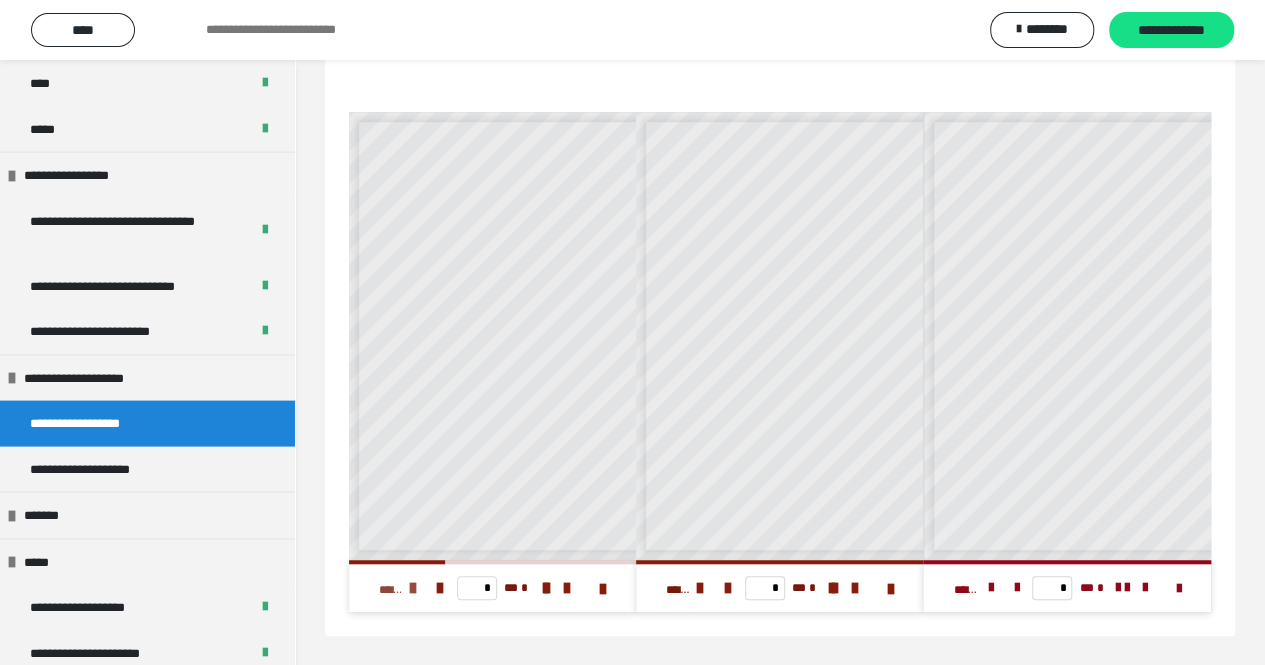 click at bounding box center (413, 588) 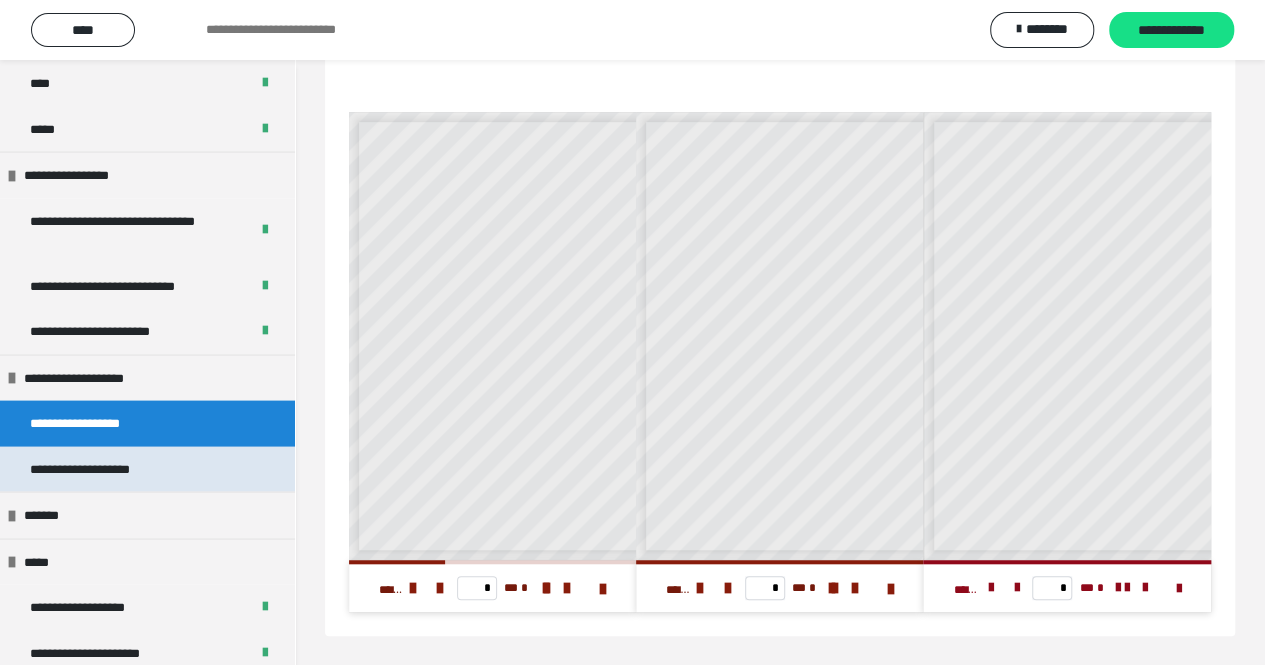 click on "**********" at bounding box center [147, 469] 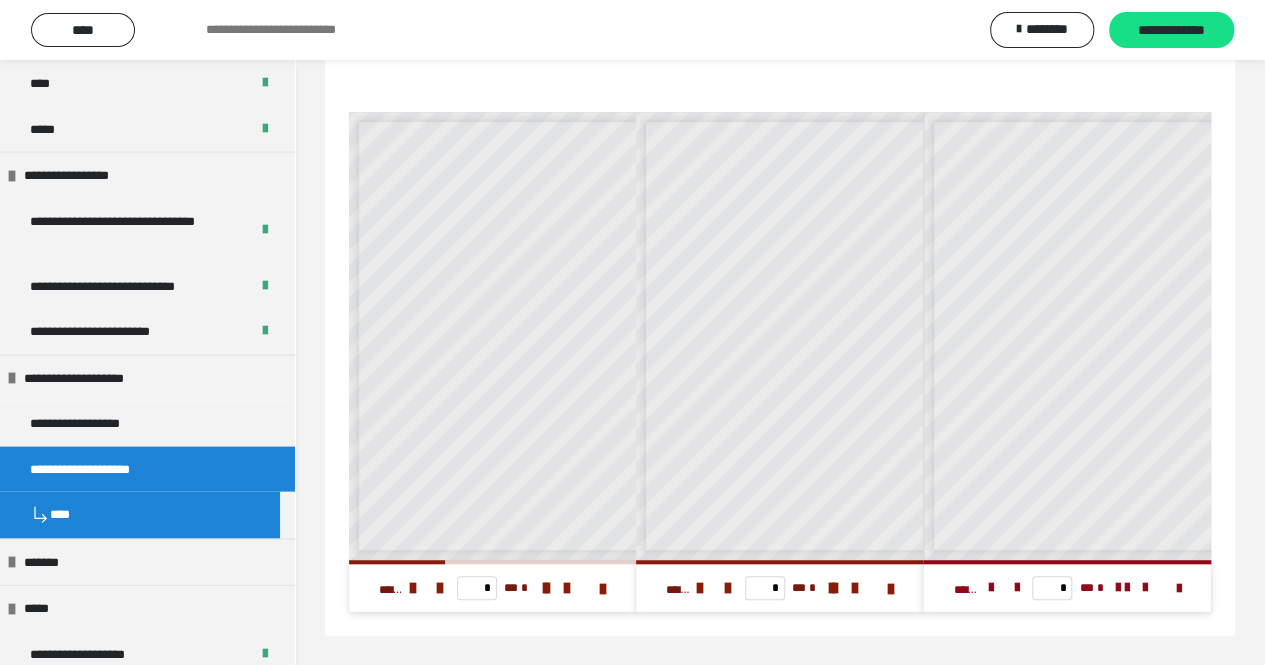 scroll, scrollTop: 60, scrollLeft: 0, axis: vertical 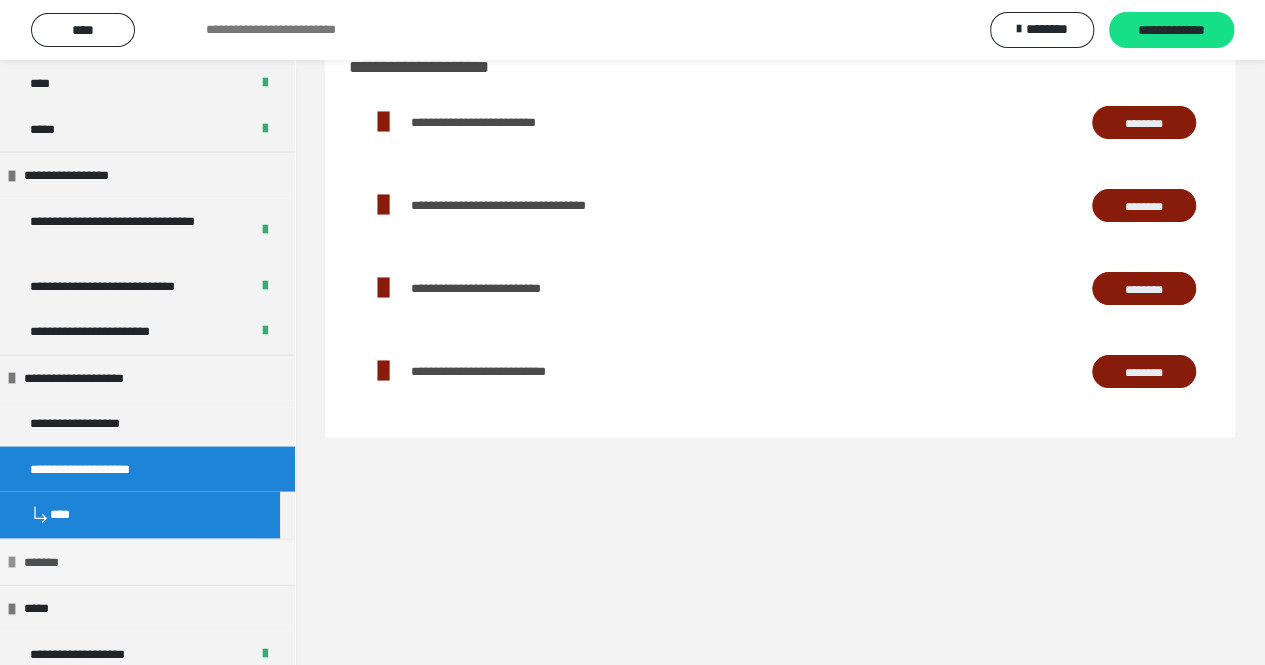 click on "*******" at bounding box center (147, 561) 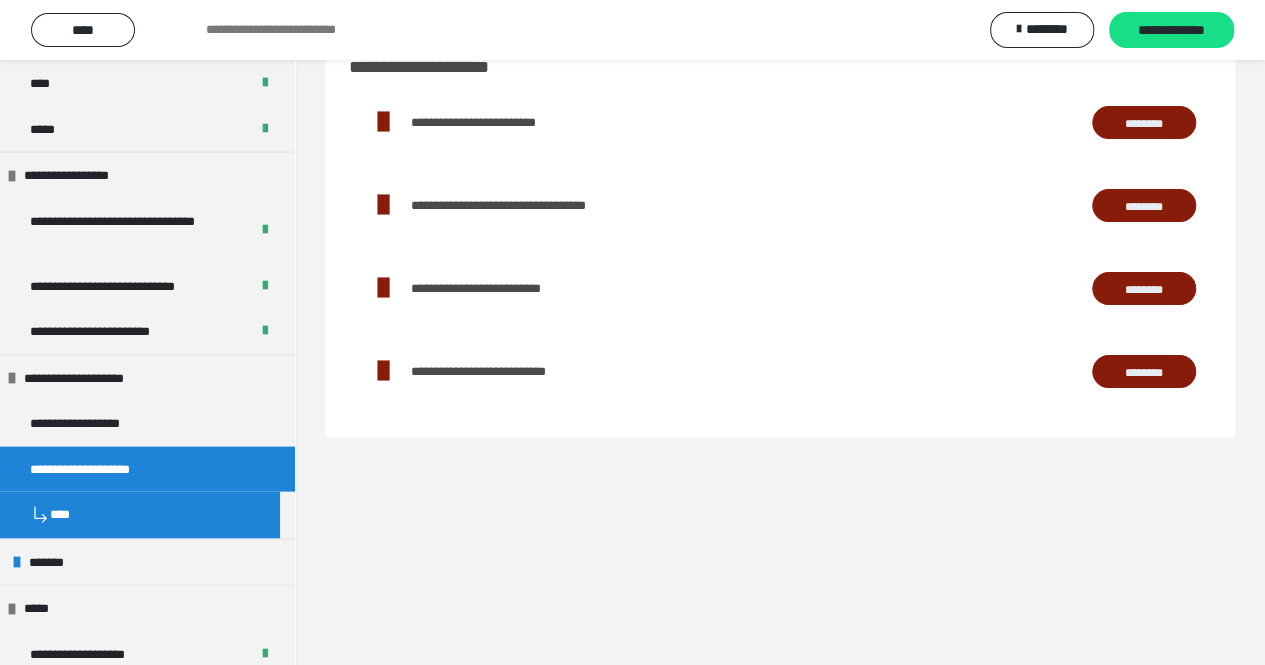 click on "********" at bounding box center (1144, 122) 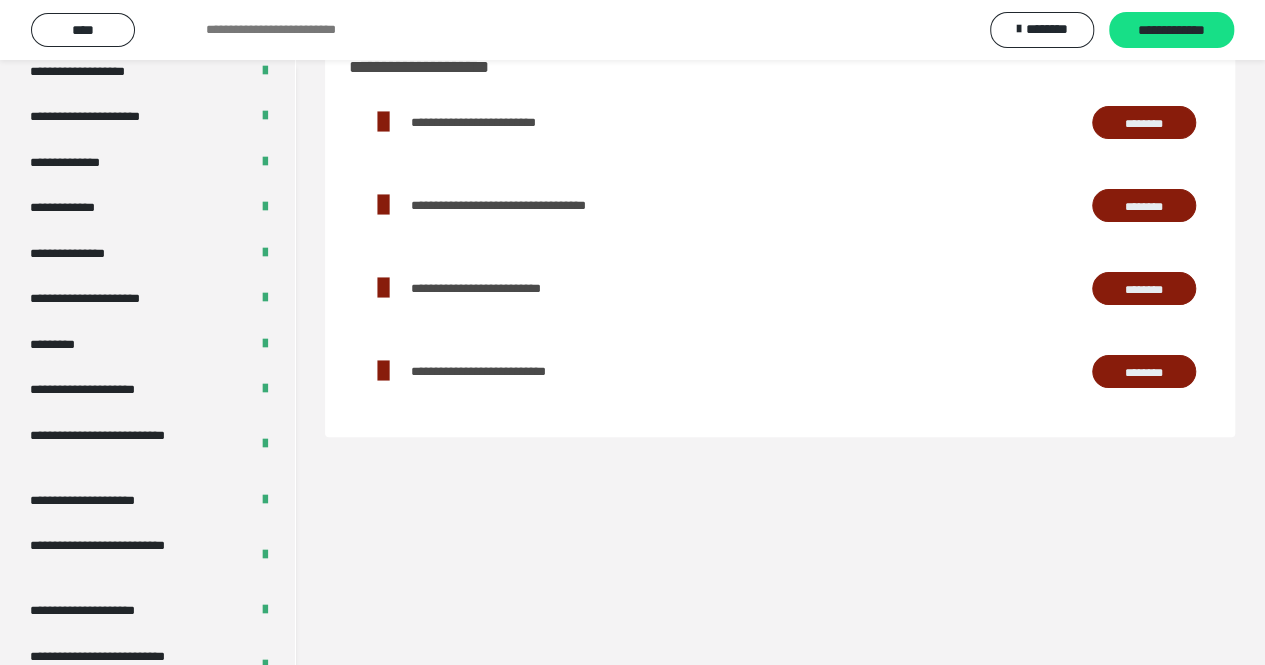 scroll, scrollTop: 3054, scrollLeft: 0, axis: vertical 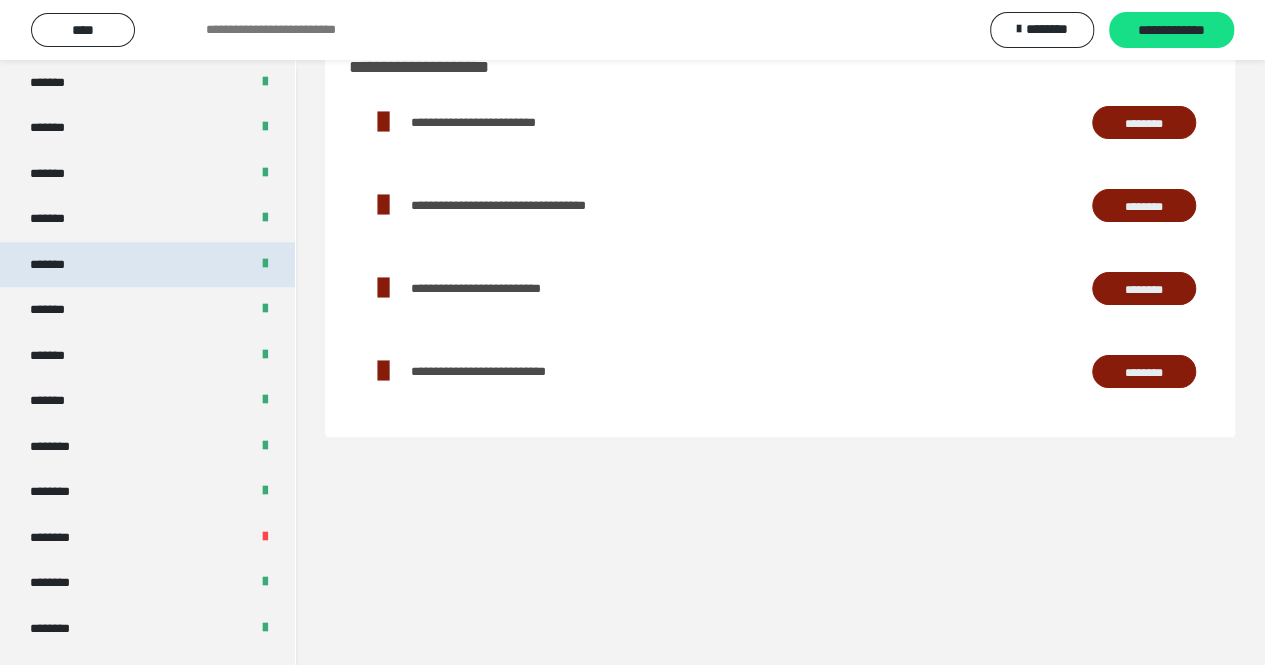 click on "*******" at bounding box center [147, 265] 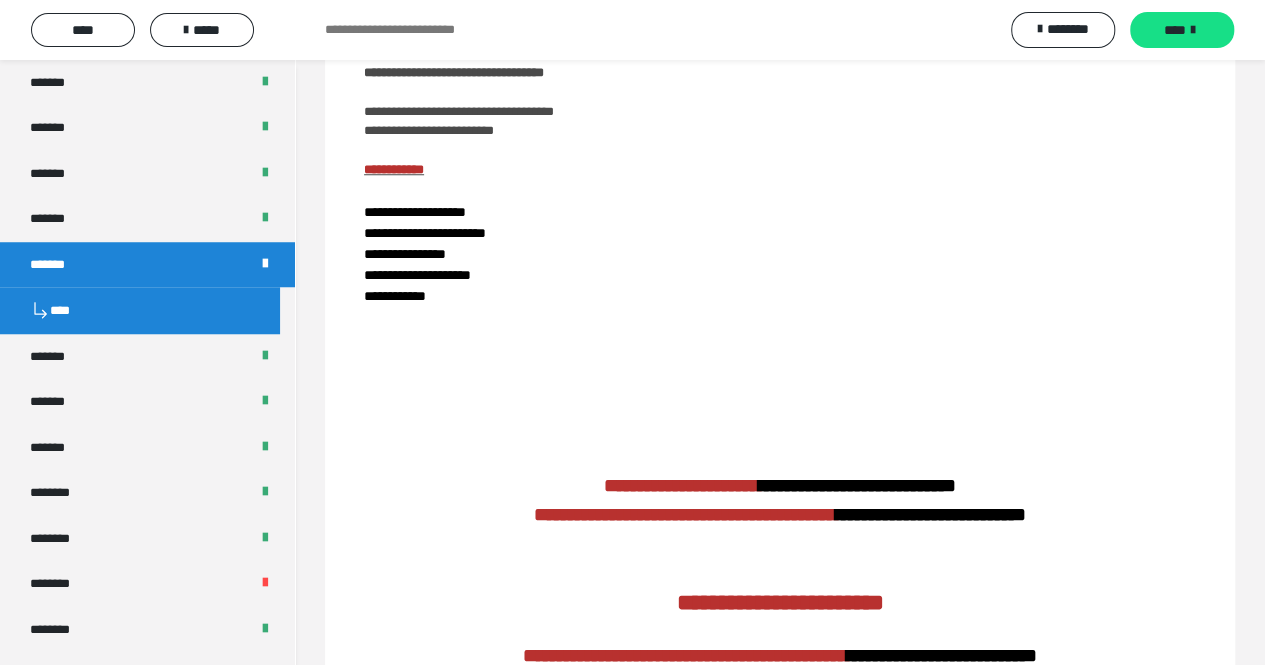 scroll, scrollTop: 716, scrollLeft: 0, axis: vertical 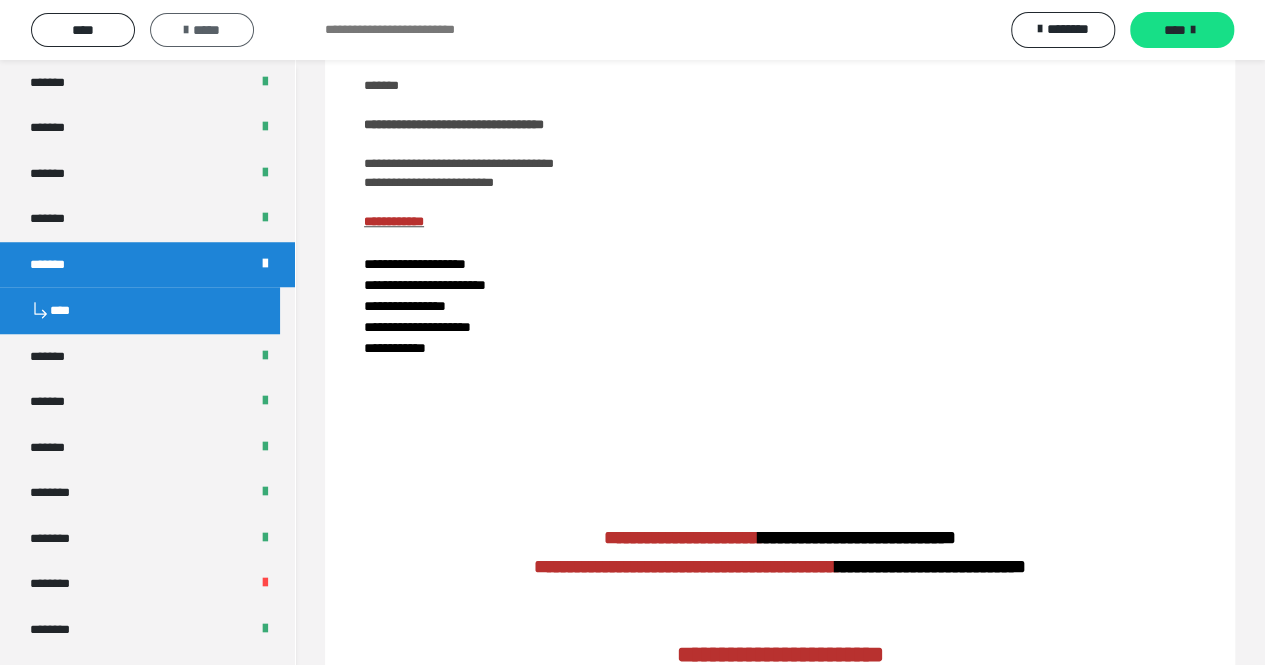 click on "*****" at bounding box center [202, 30] 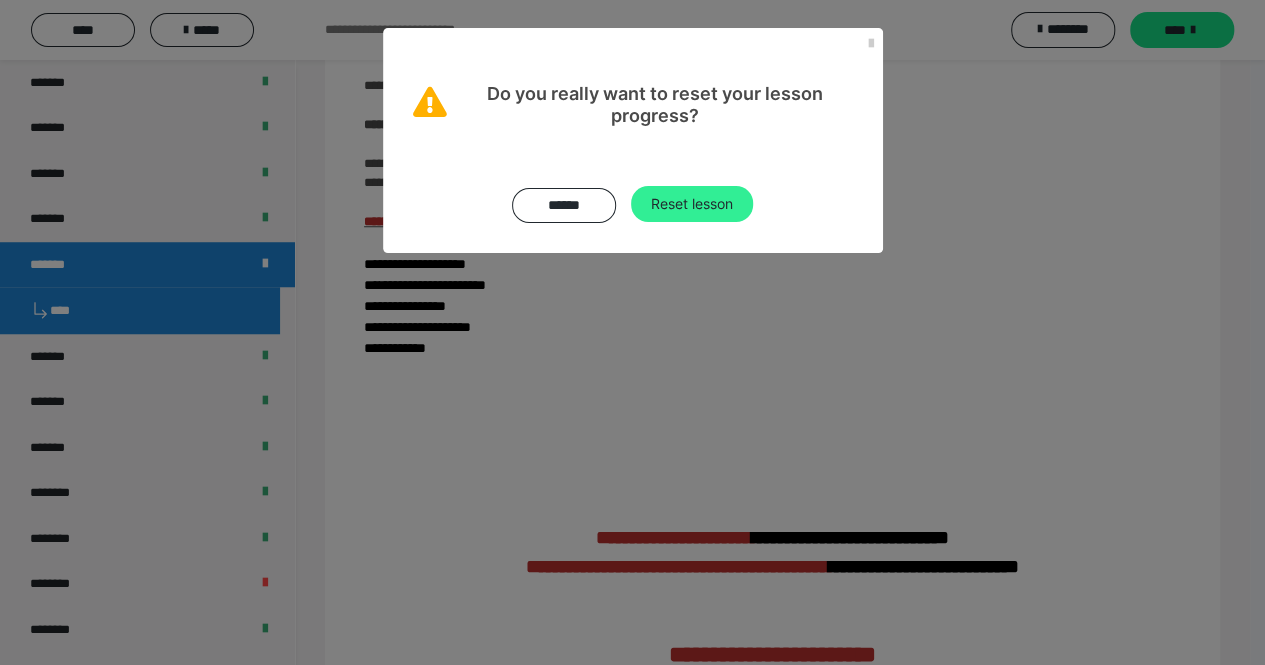 click on "Reset lesson" at bounding box center [692, 204] 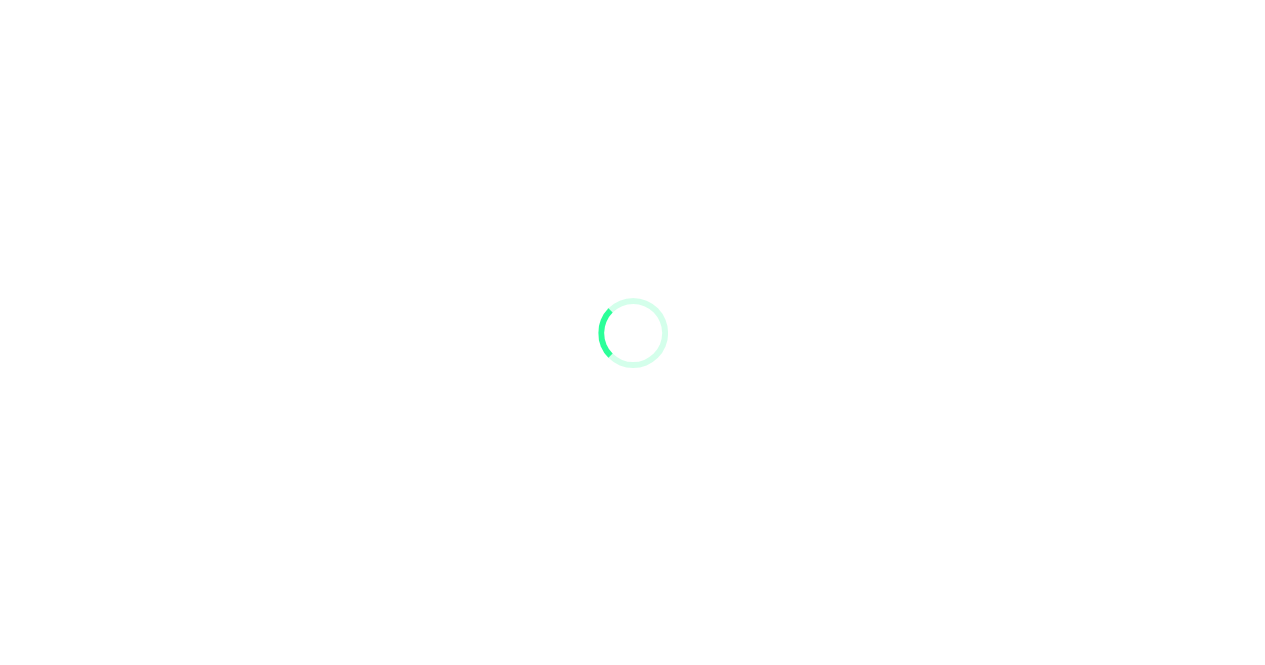 scroll, scrollTop: 0, scrollLeft: 0, axis: both 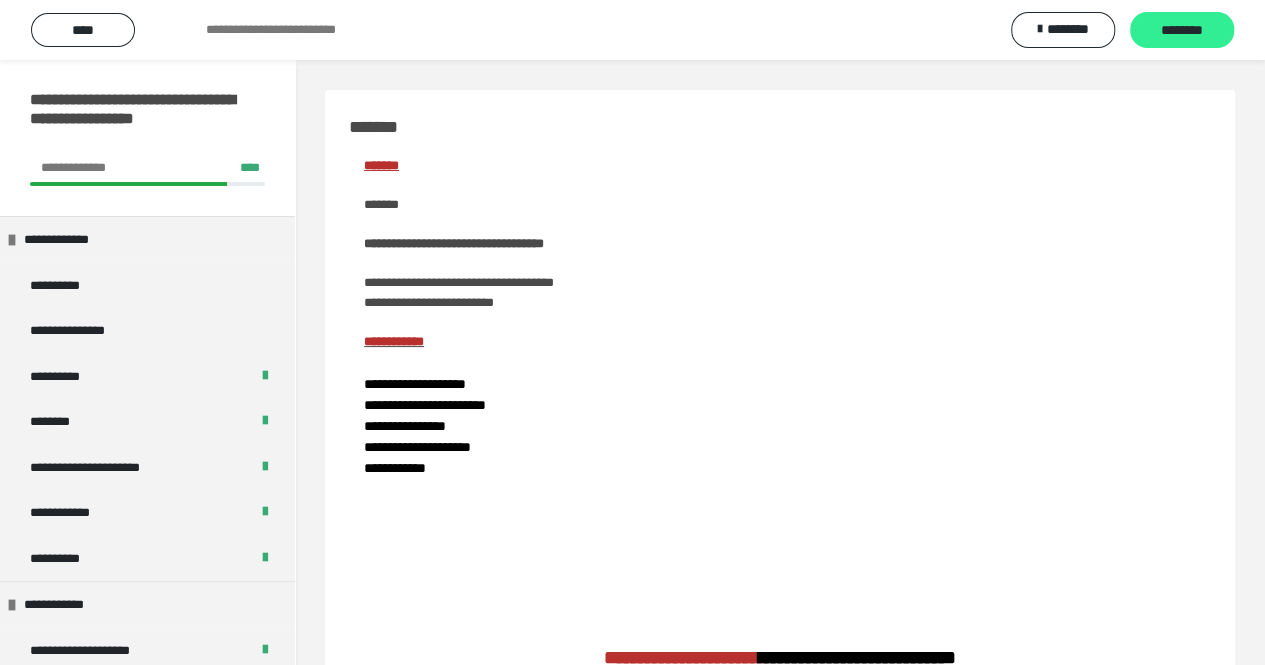 click on "********" at bounding box center [1182, 31] 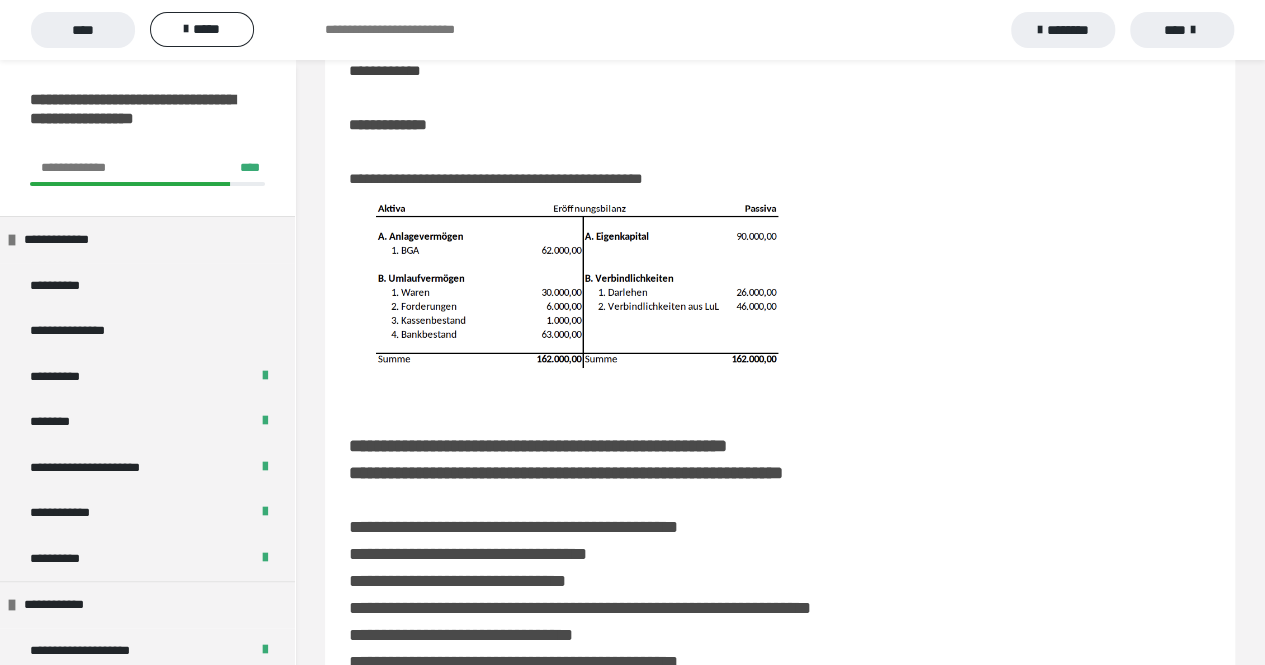 scroll, scrollTop: 215, scrollLeft: 0, axis: vertical 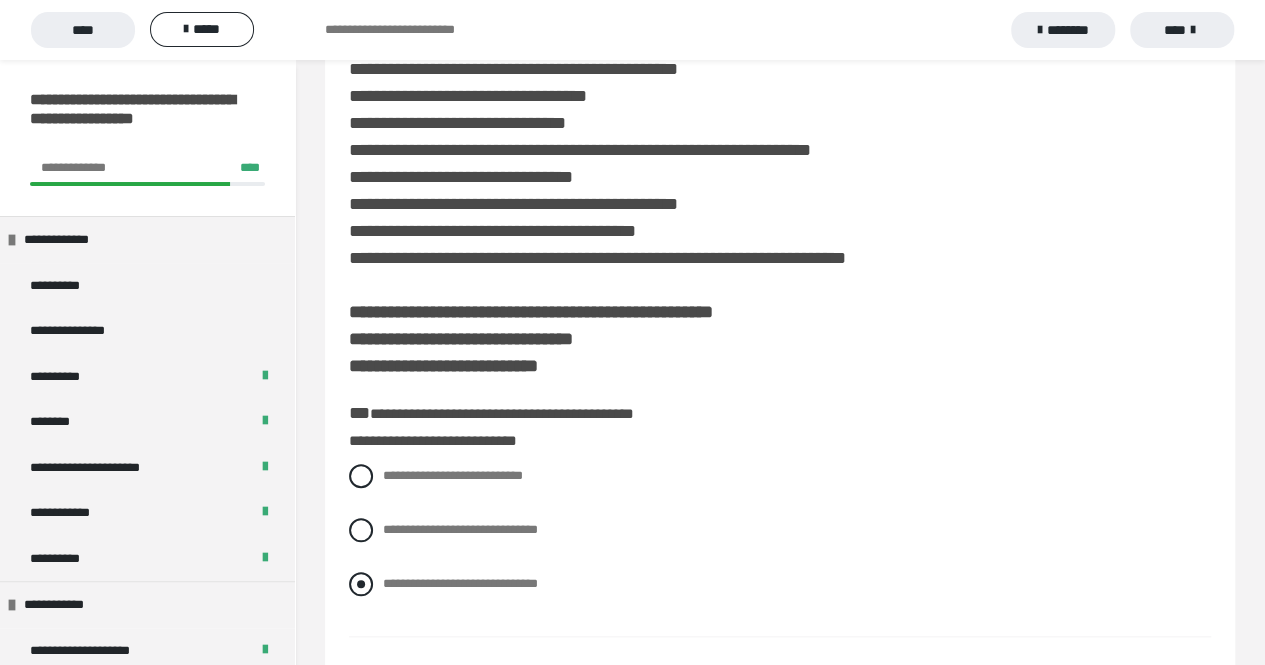 click at bounding box center [361, 584] 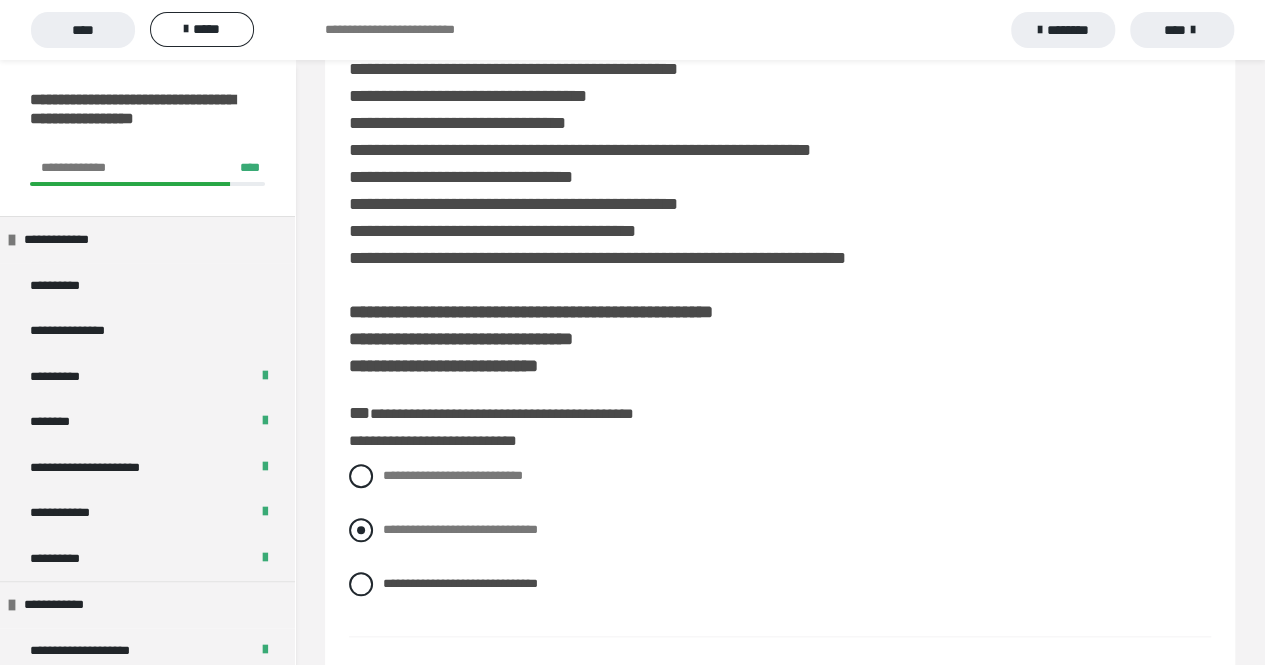 click at bounding box center [361, 530] 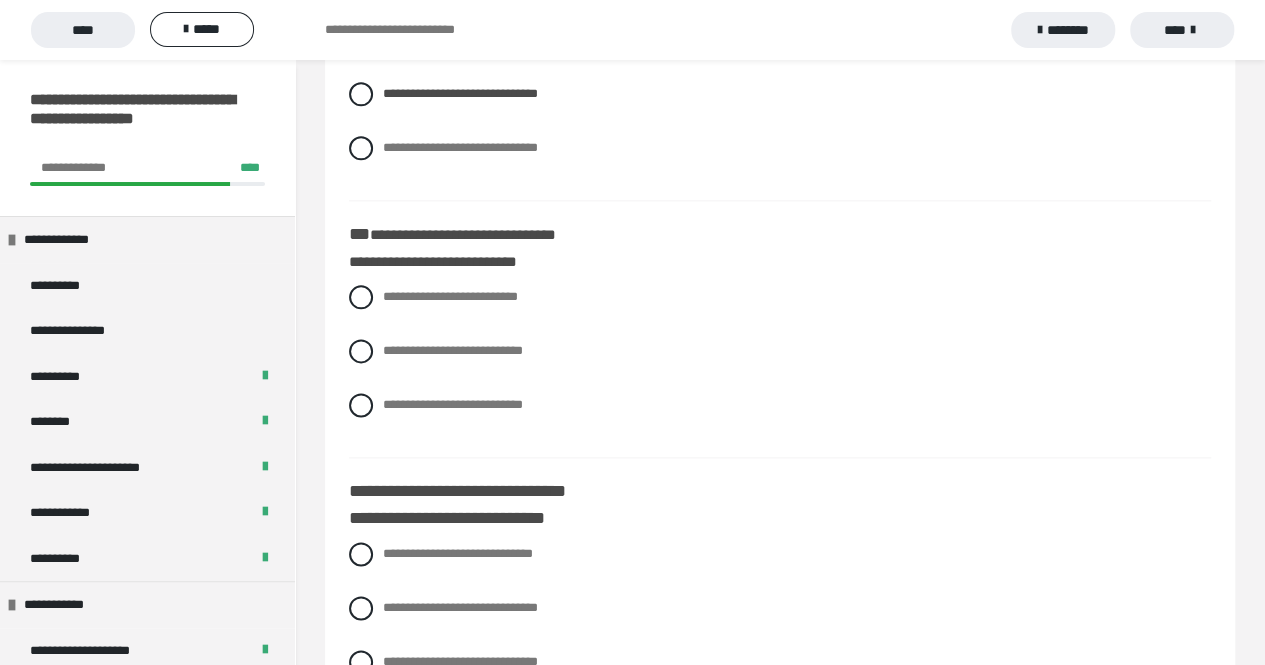 scroll, scrollTop: 1090, scrollLeft: 0, axis: vertical 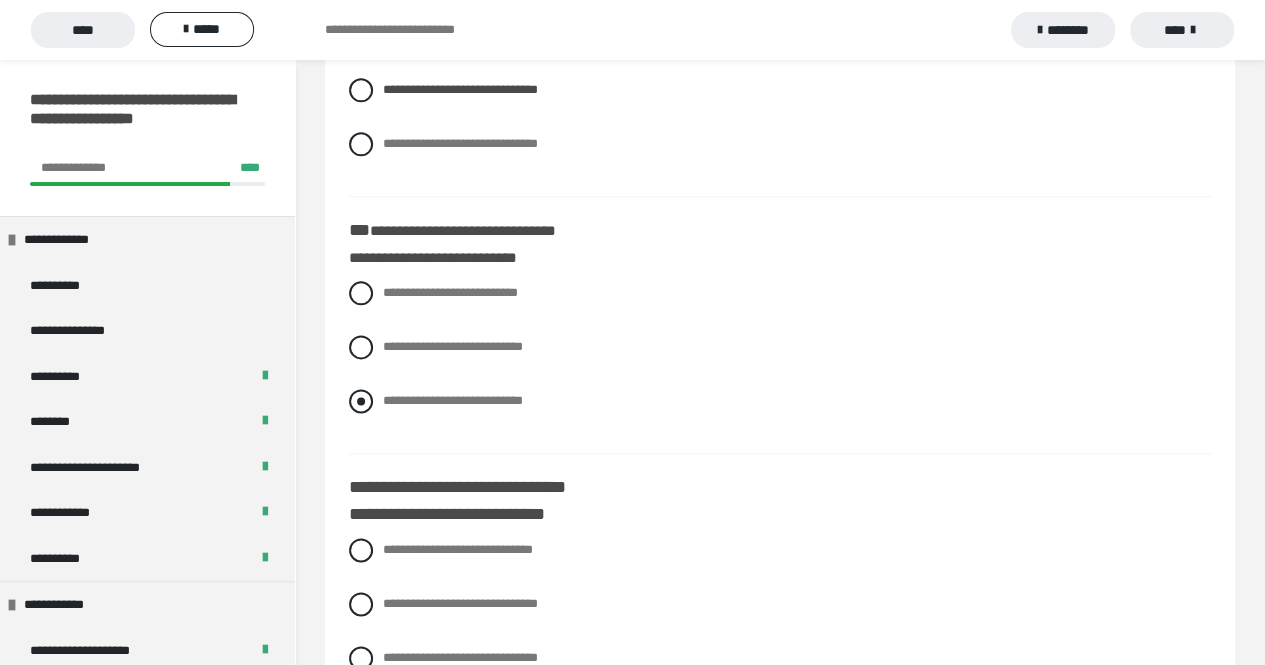 click at bounding box center (361, 401) 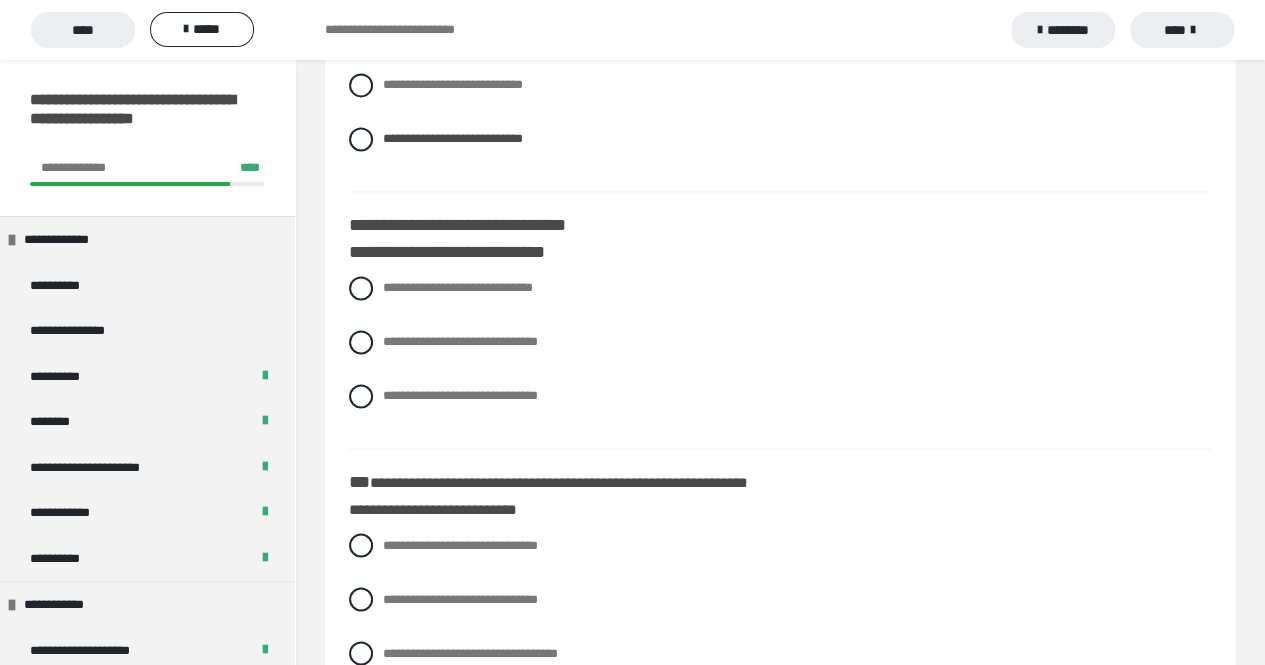 scroll, scrollTop: 1363, scrollLeft: 0, axis: vertical 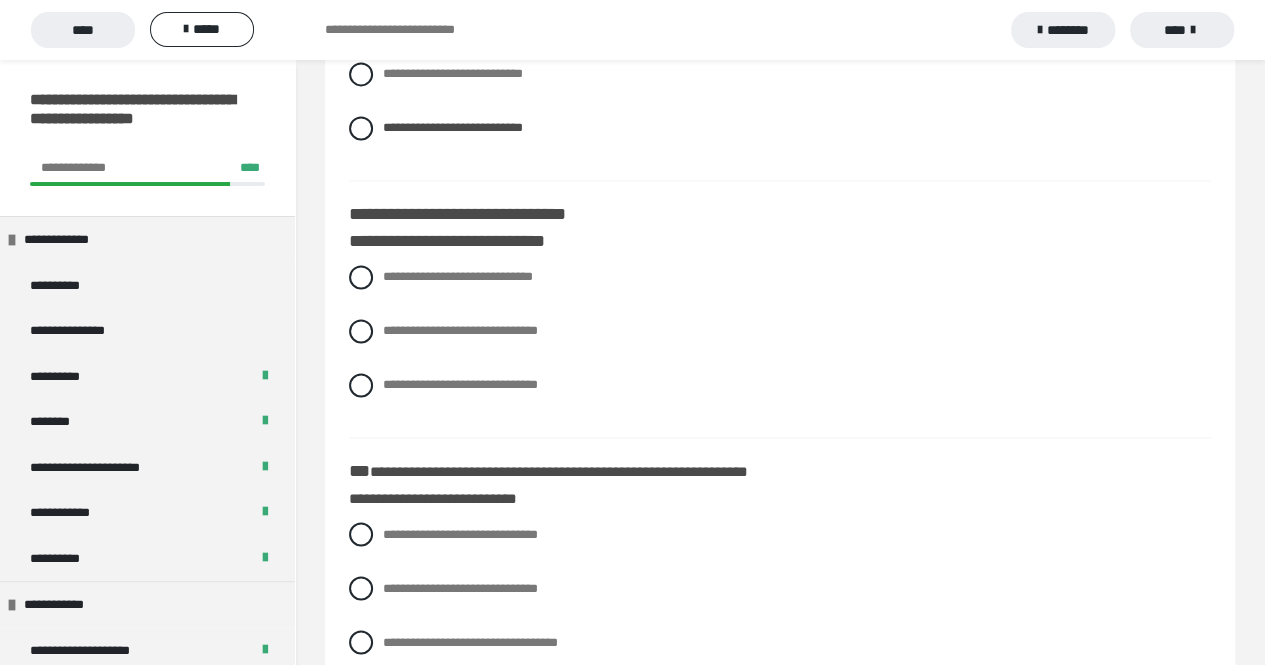 click on "**********" at bounding box center [780, 346] 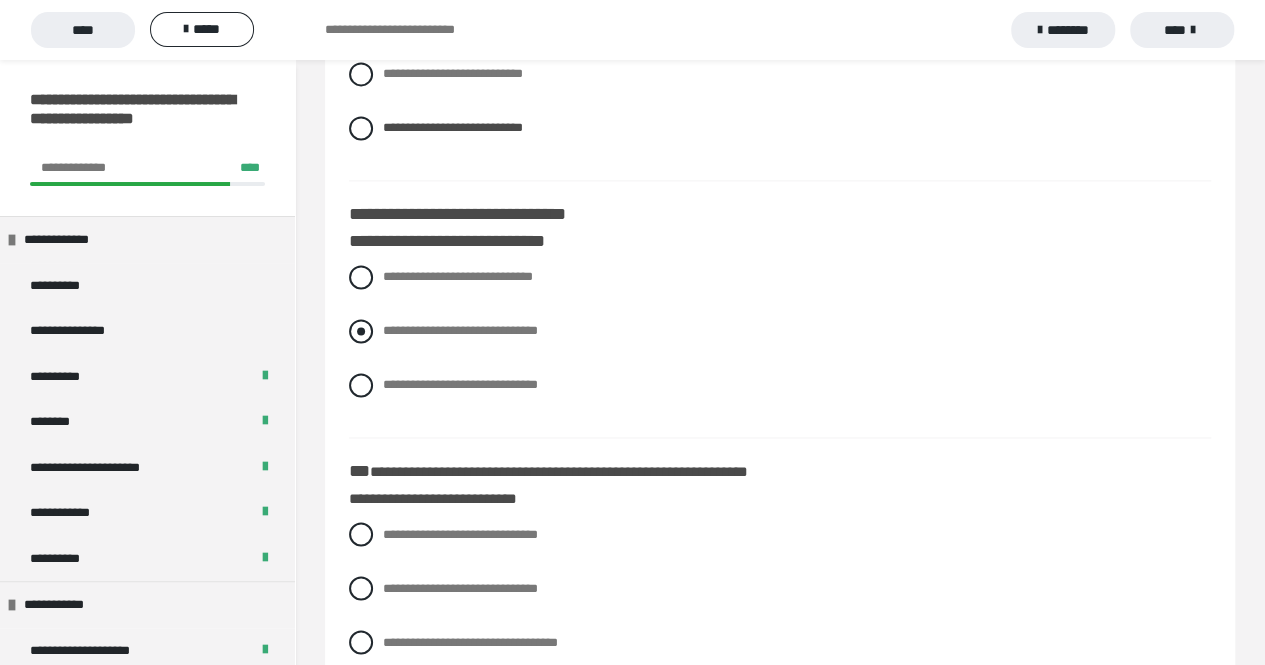 click at bounding box center [361, 331] 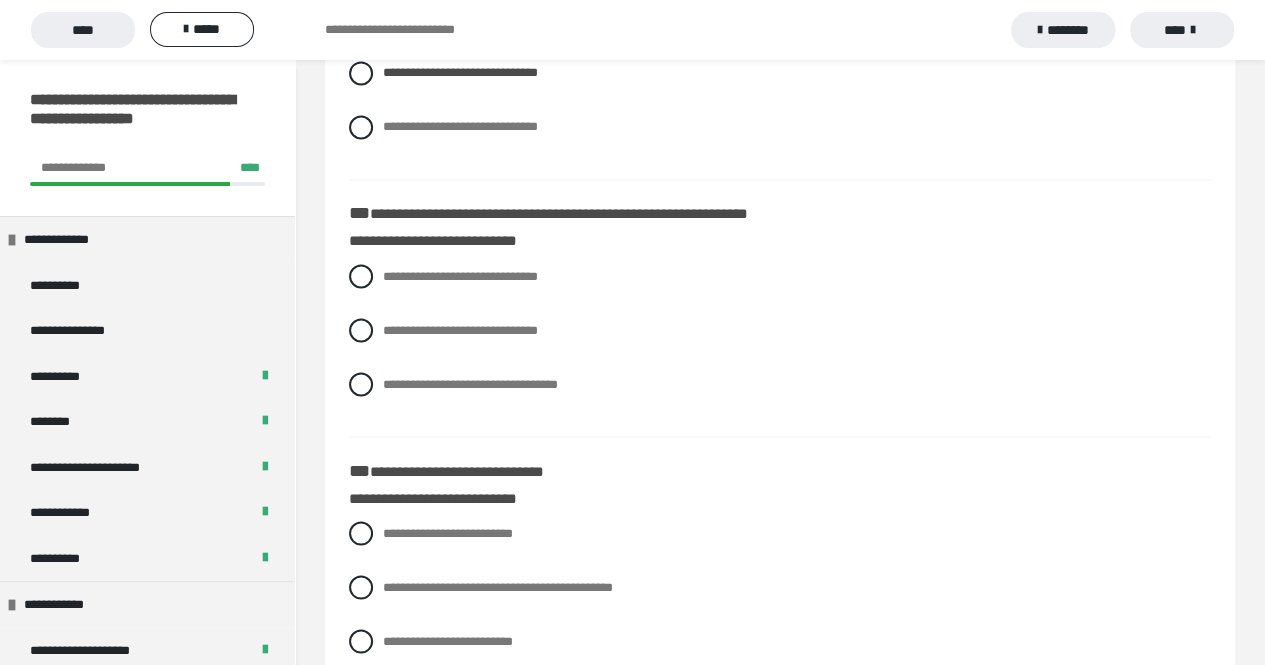 scroll, scrollTop: 1632, scrollLeft: 0, axis: vertical 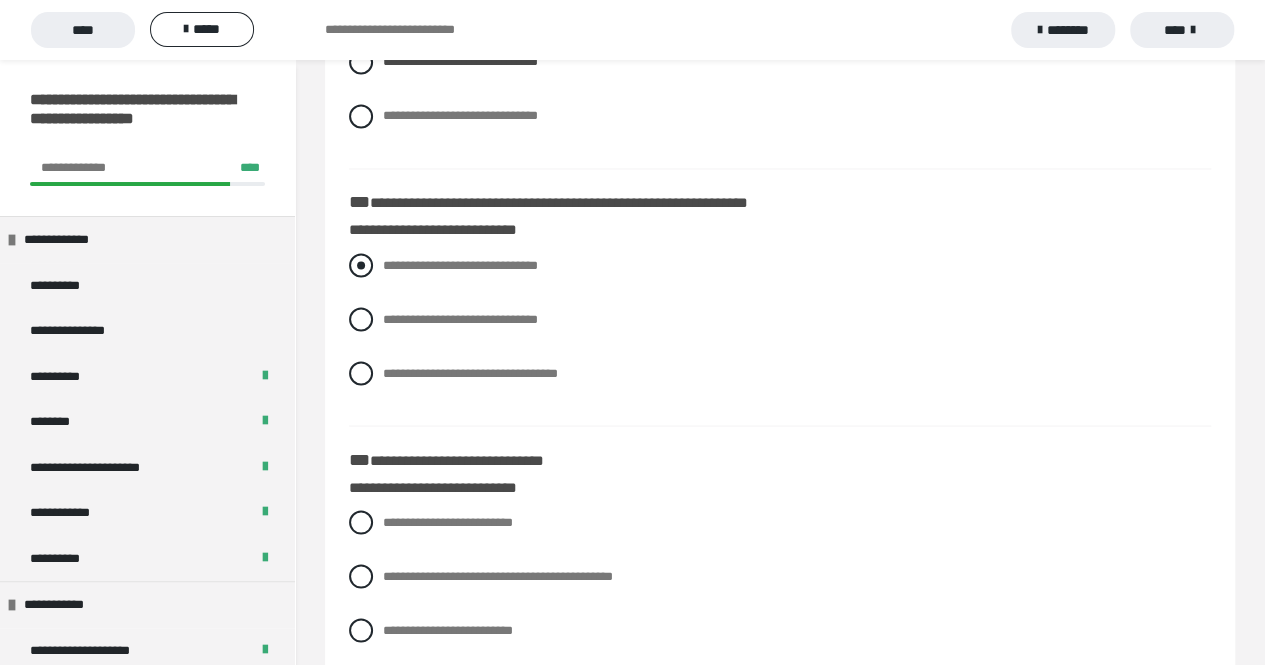 click at bounding box center (361, 265) 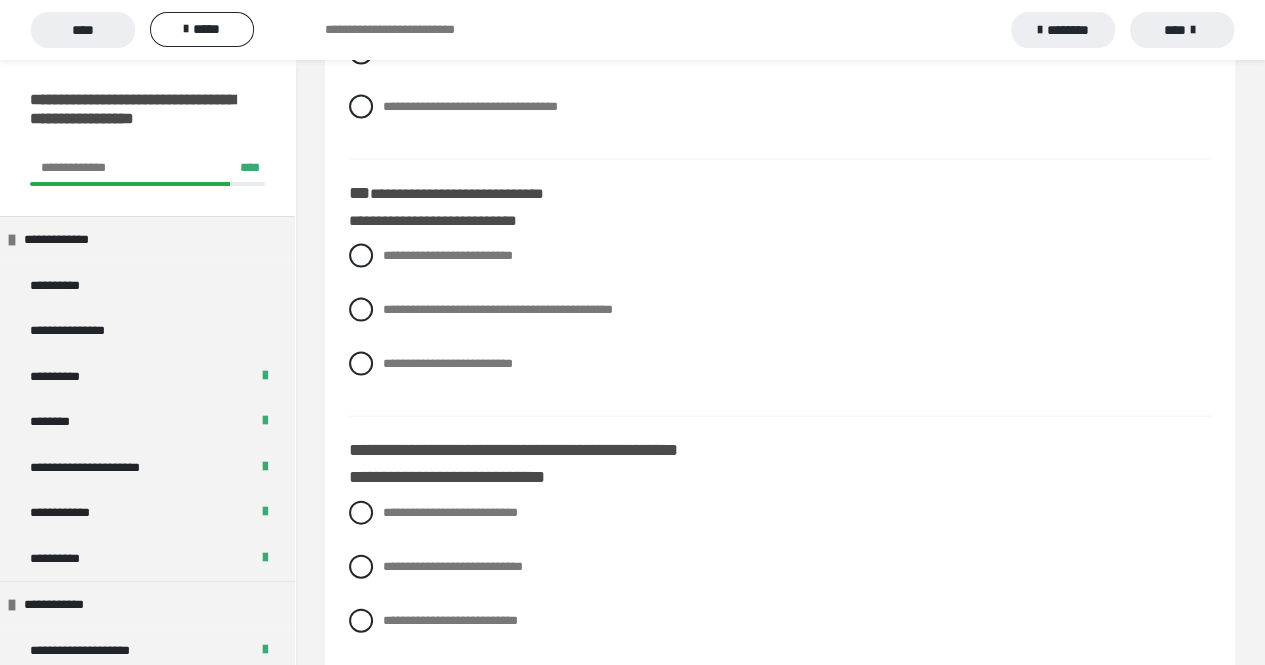 scroll, scrollTop: 1914, scrollLeft: 0, axis: vertical 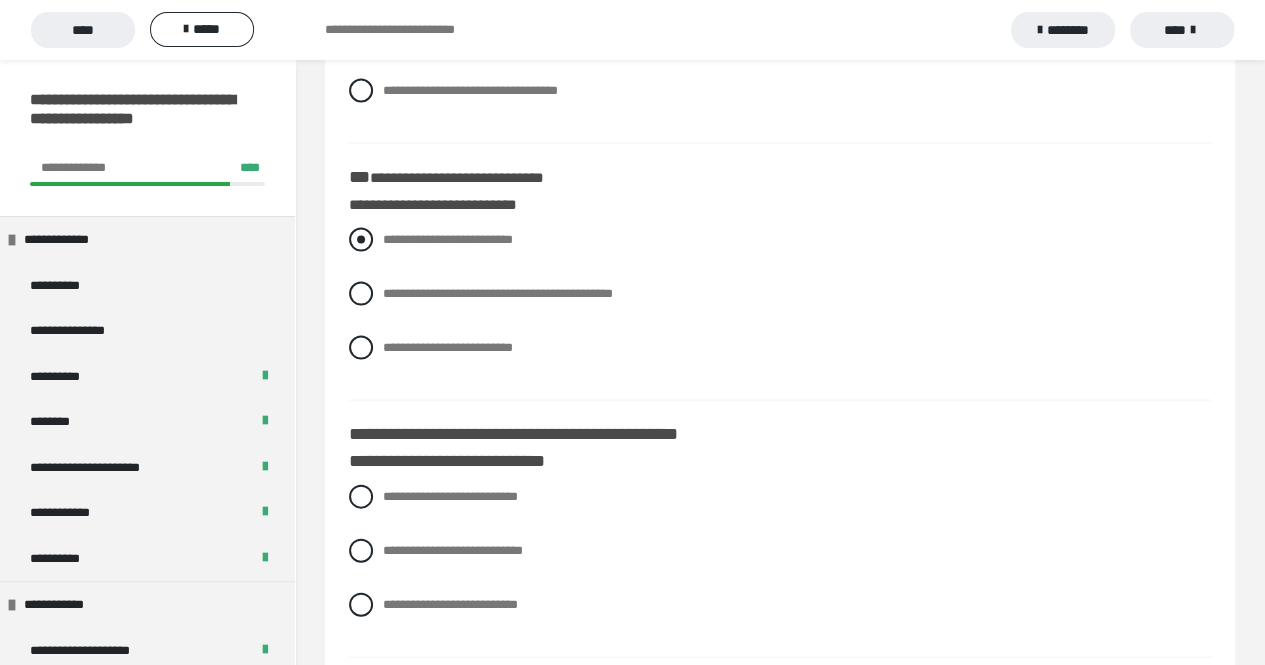 click at bounding box center (361, 240) 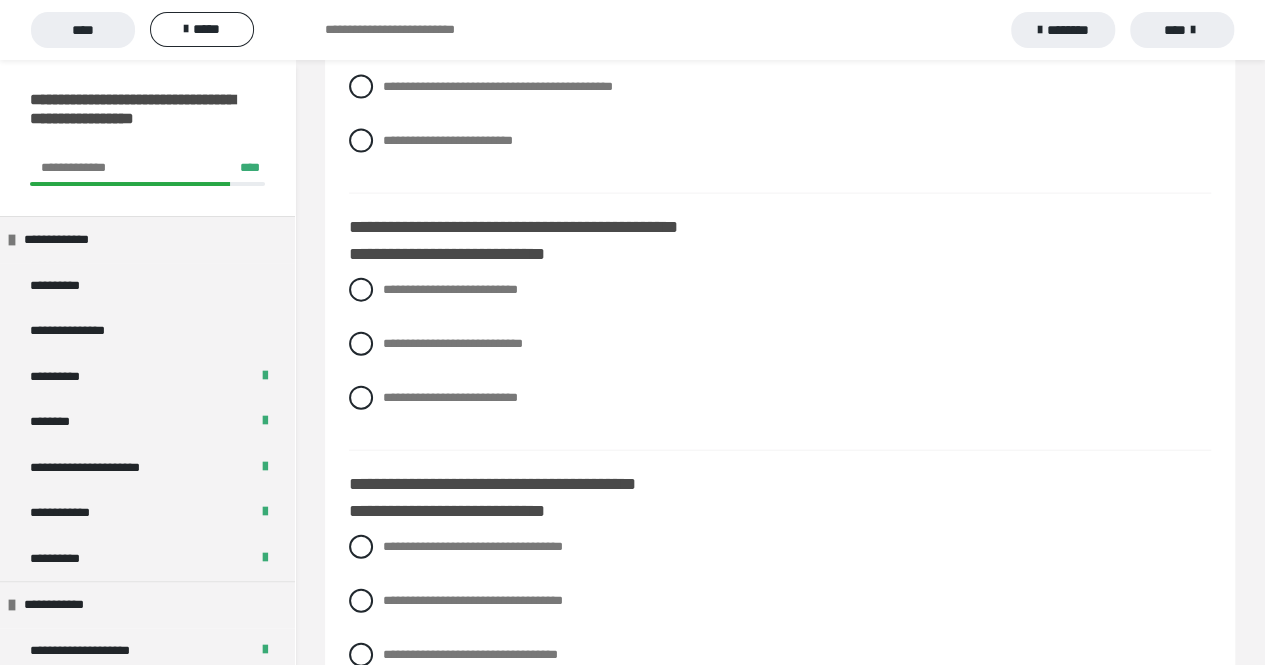 scroll, scrollTop: 2133, scrollLeft: 0, axis: vertical 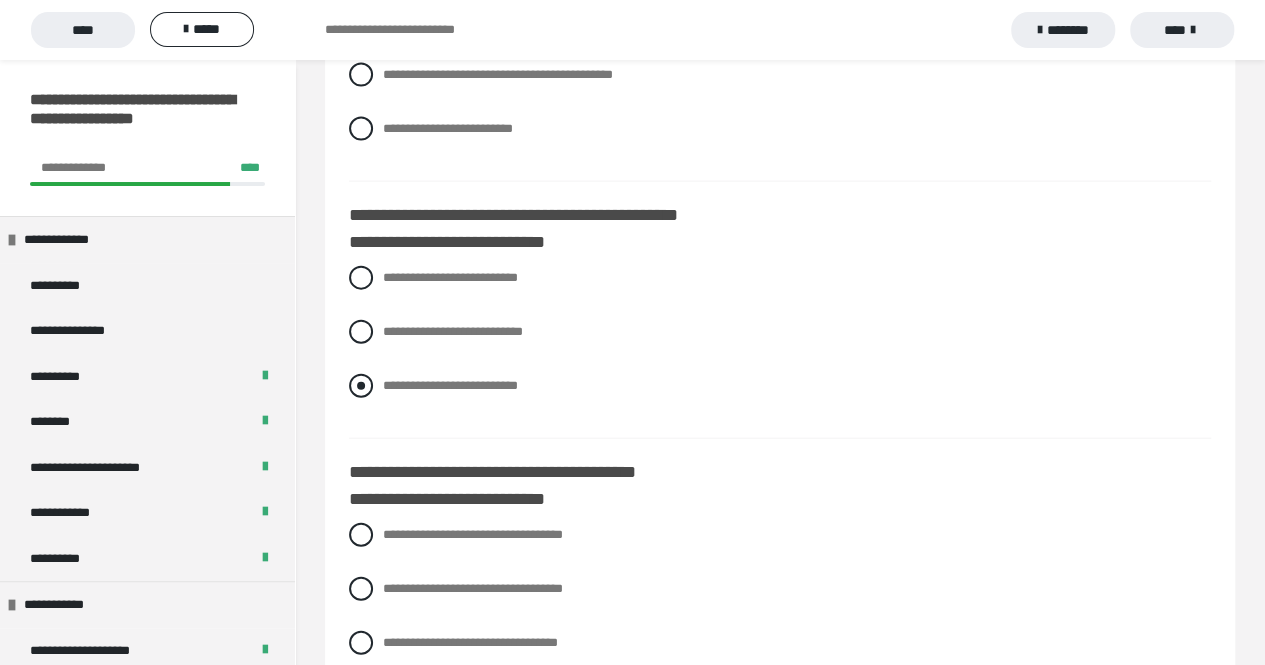 click at bounding box center (361, 386) 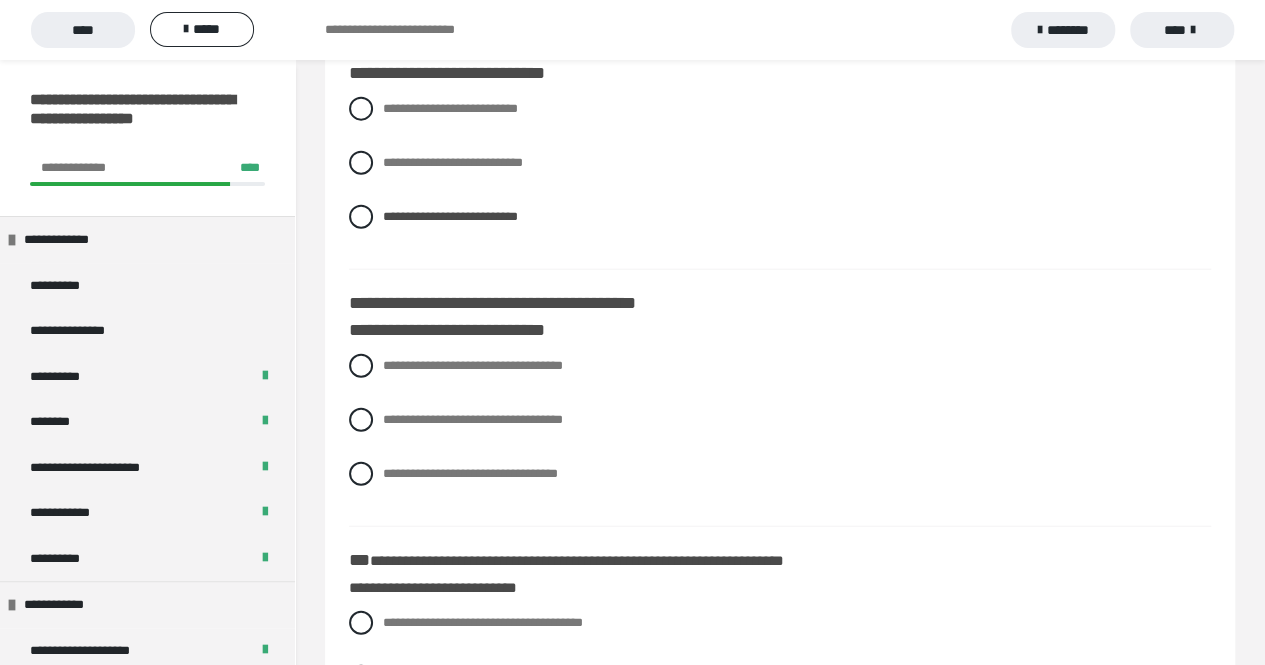 scroll, scrollTop: 2313, scrollLeft: 0, axis: vertical 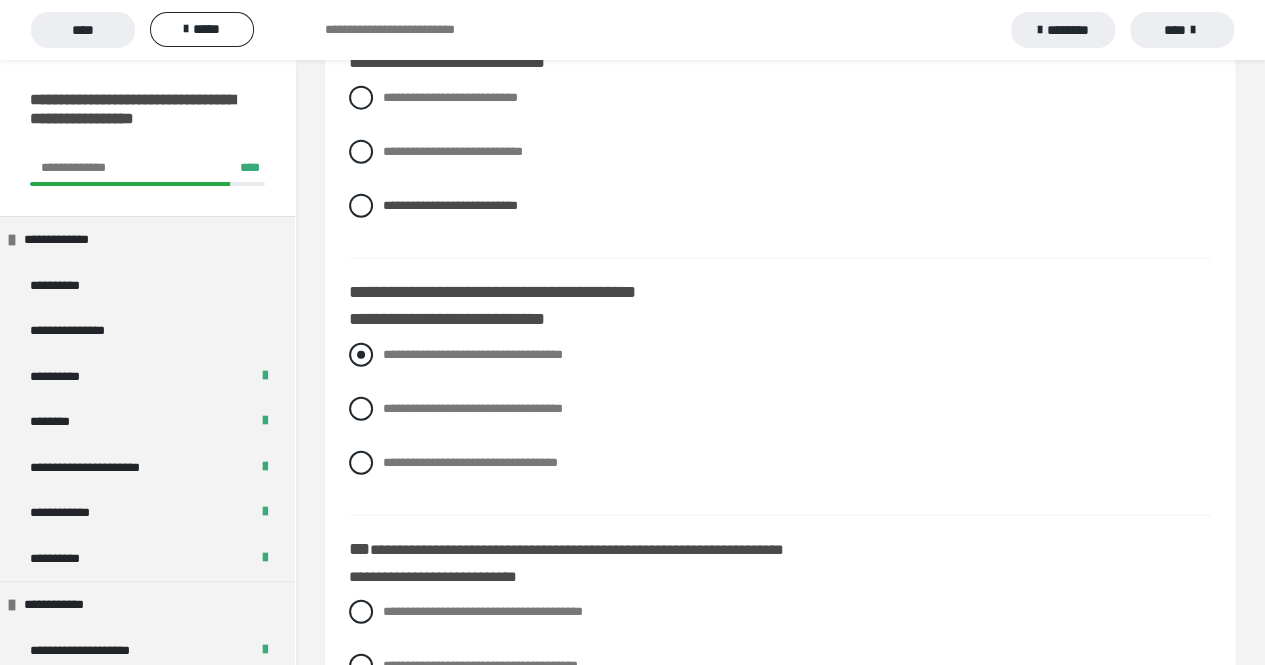 click at bounding box center [361, 355] 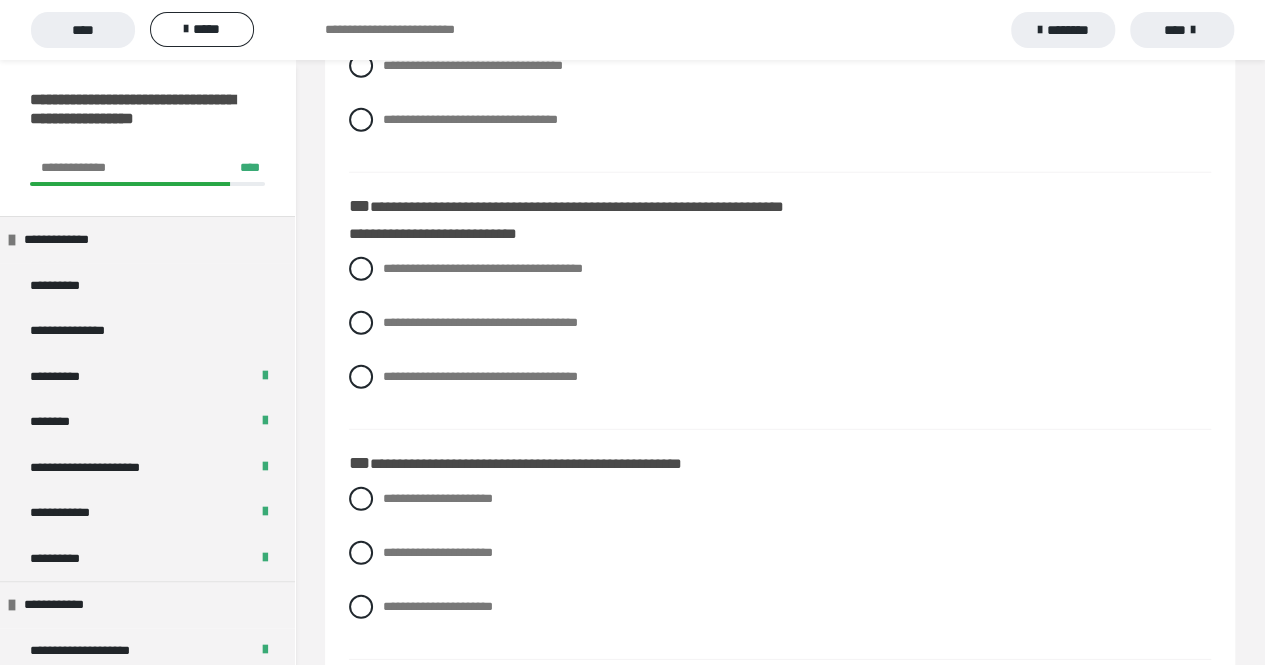 scroll, scrollTop: 2676, scrollLeft: 0, axis: vertical 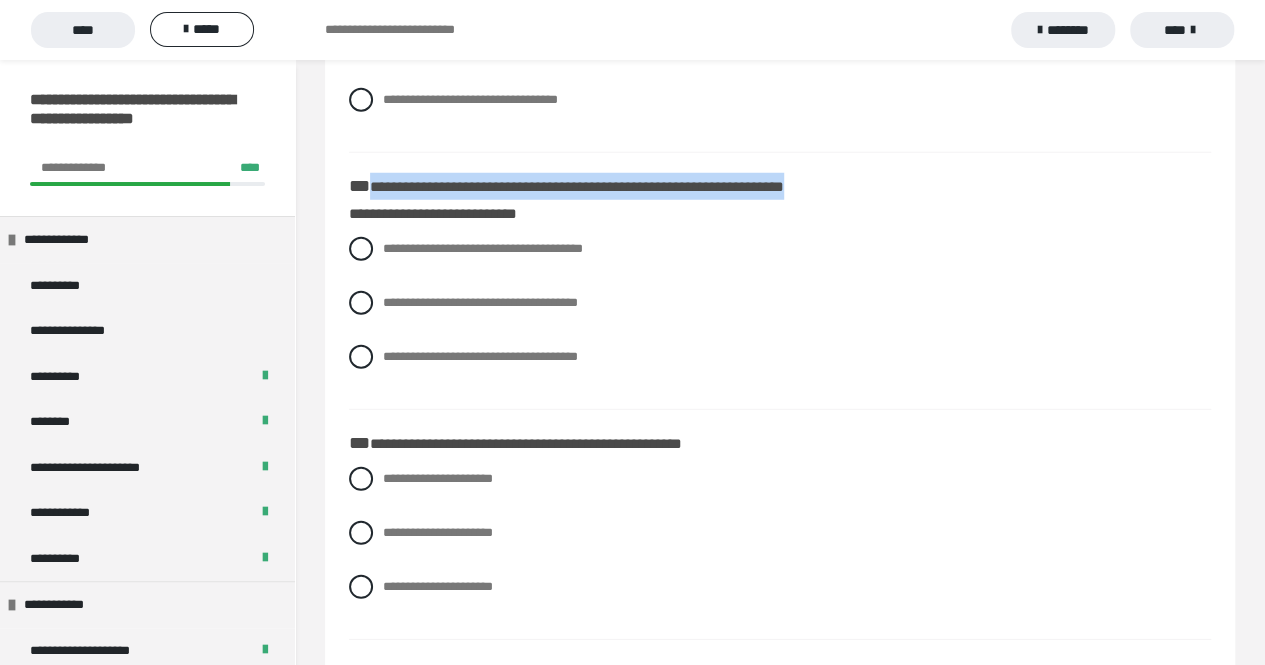 drag, startPoint x: 366, startPoint y: 183, endPoint x: 900, endPoint y: 176, distance: 534.0459 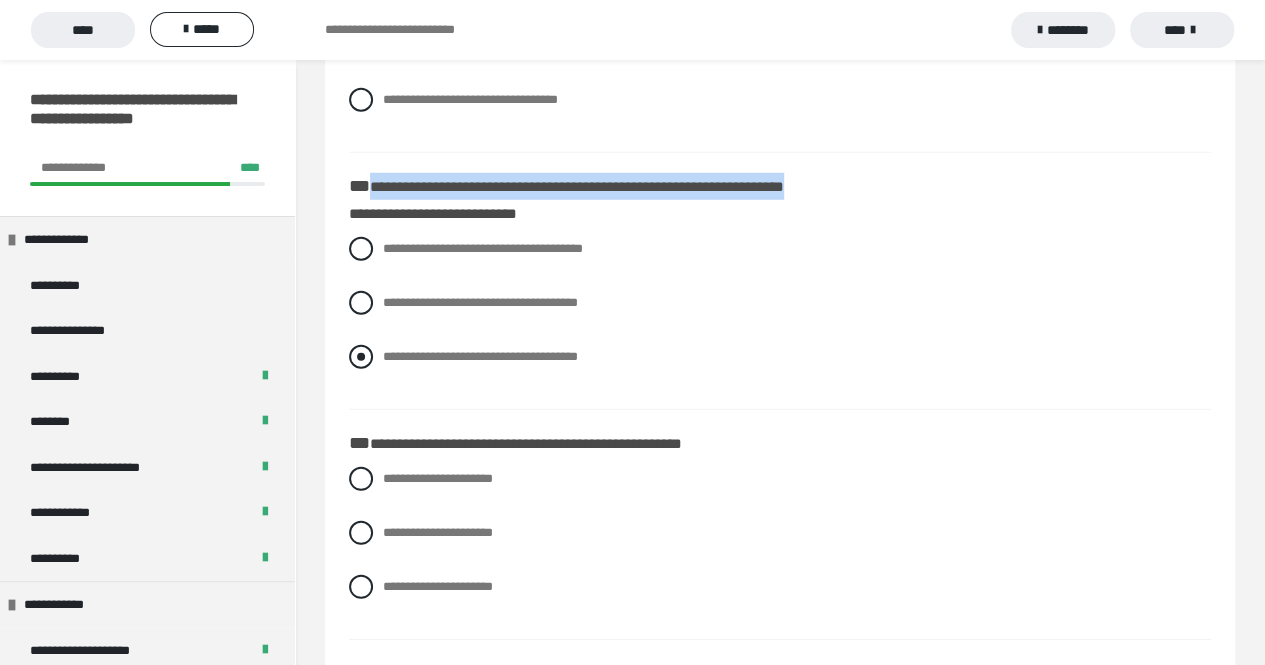 click at bounding box center [361, 357] 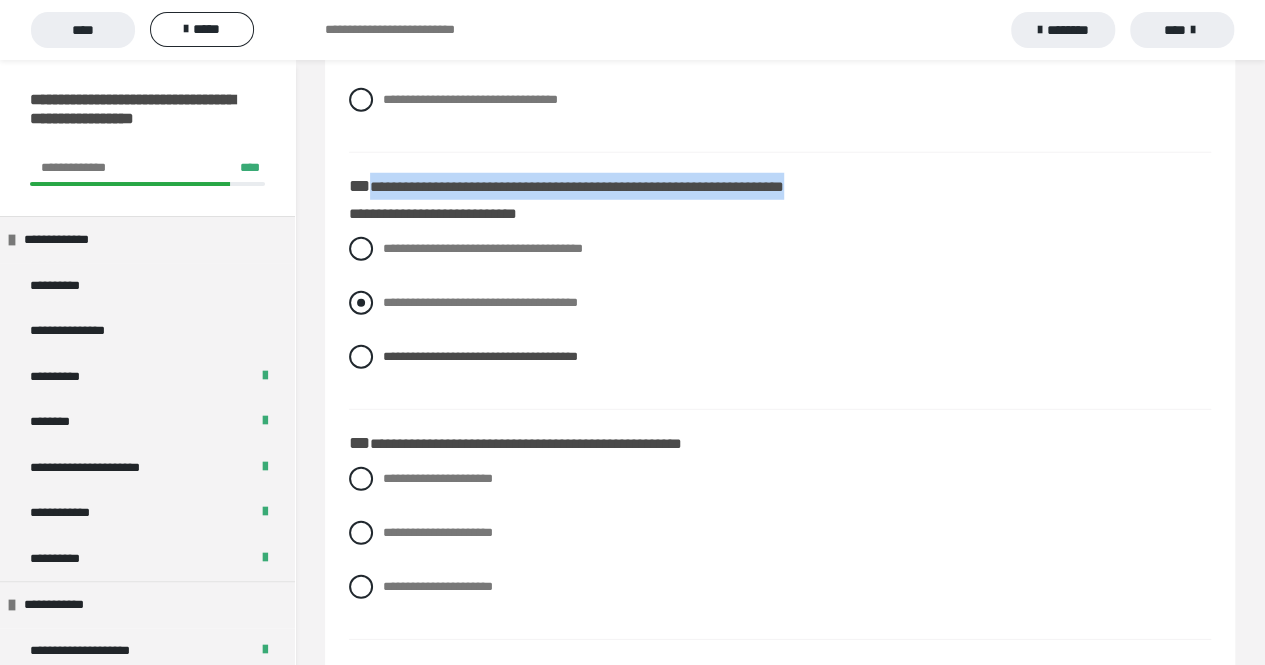 click at bounding box center (361, 303) 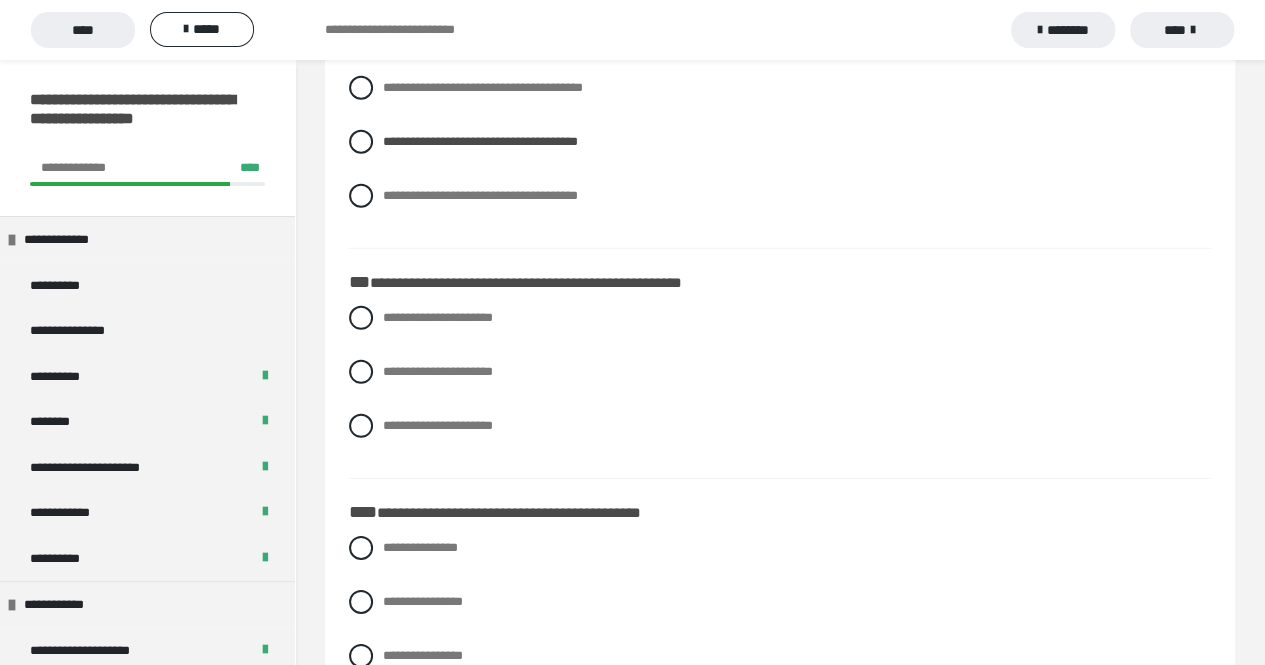 scroll, scrollTop: 2833, scrollLeft: 0, axis: vertical 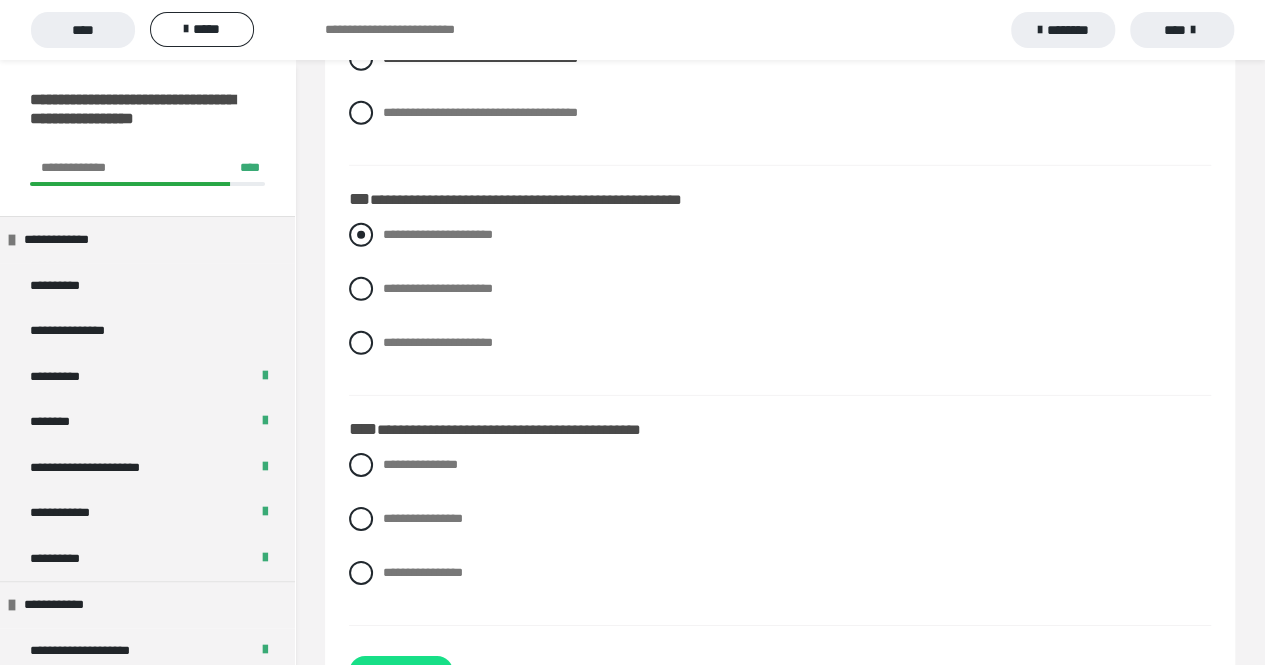 click at bounding box center (361, 235) 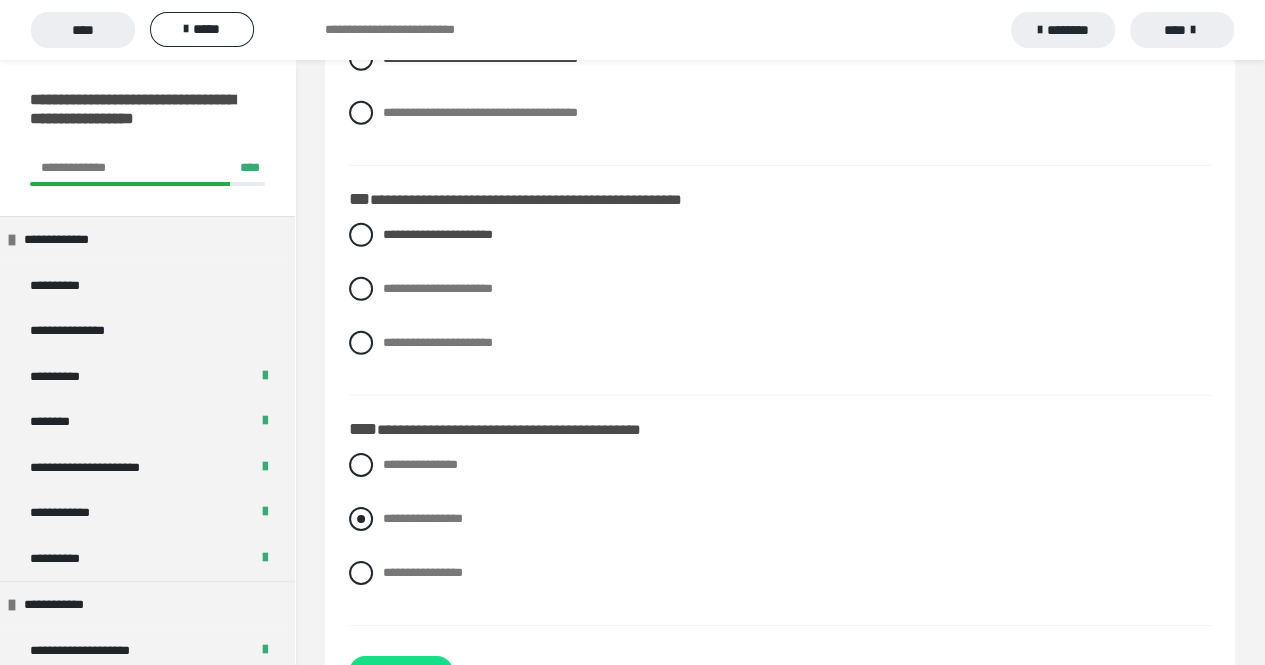 click at bounding box center [361, 519] 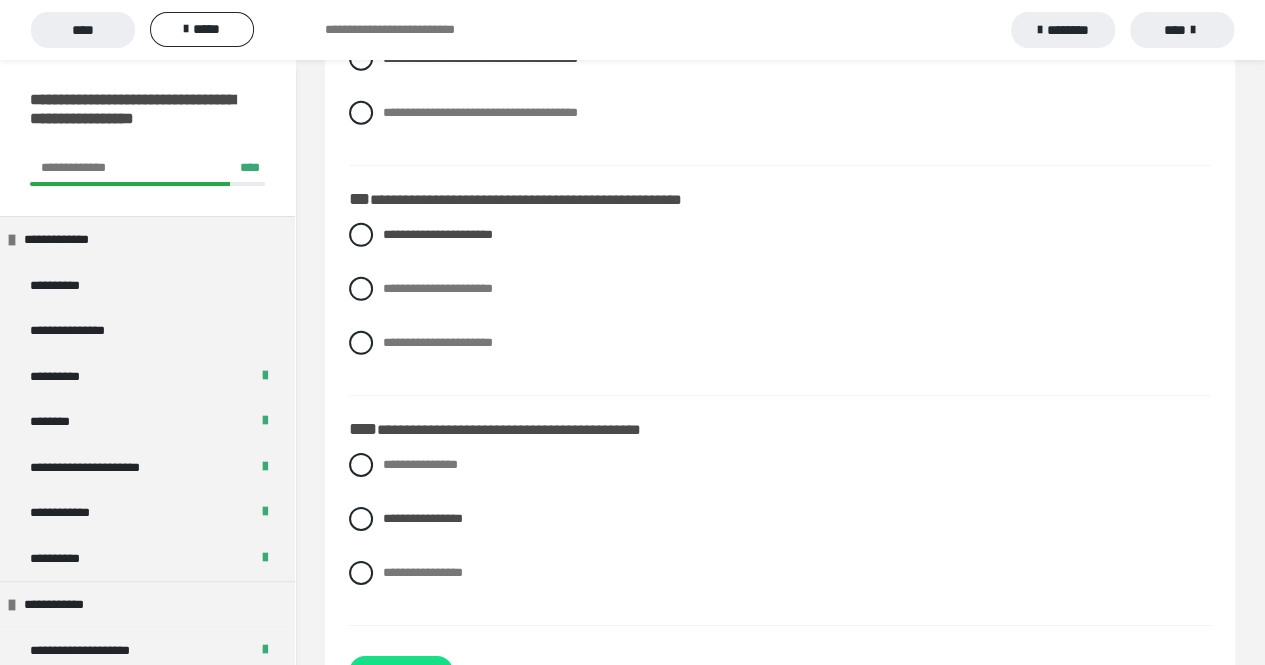 scroll, scrollTop: 2994, scrollLeft: 0, axis: vertical 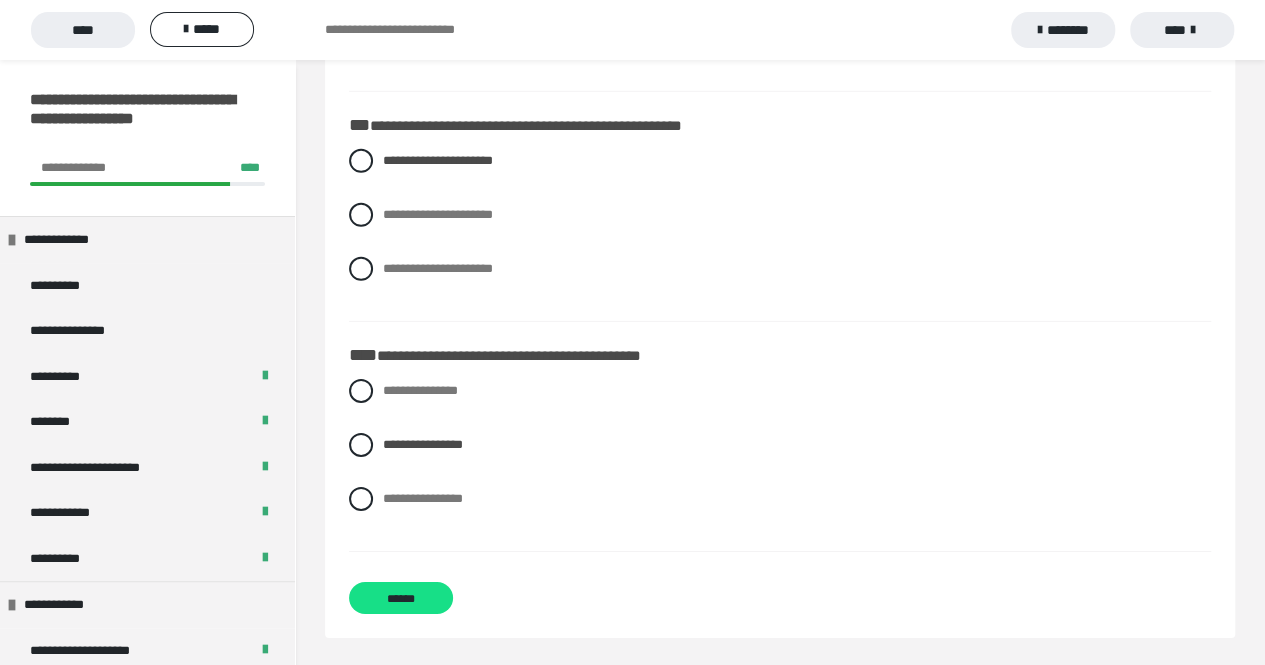 click on "**********" at bounding box center [780, -1133] 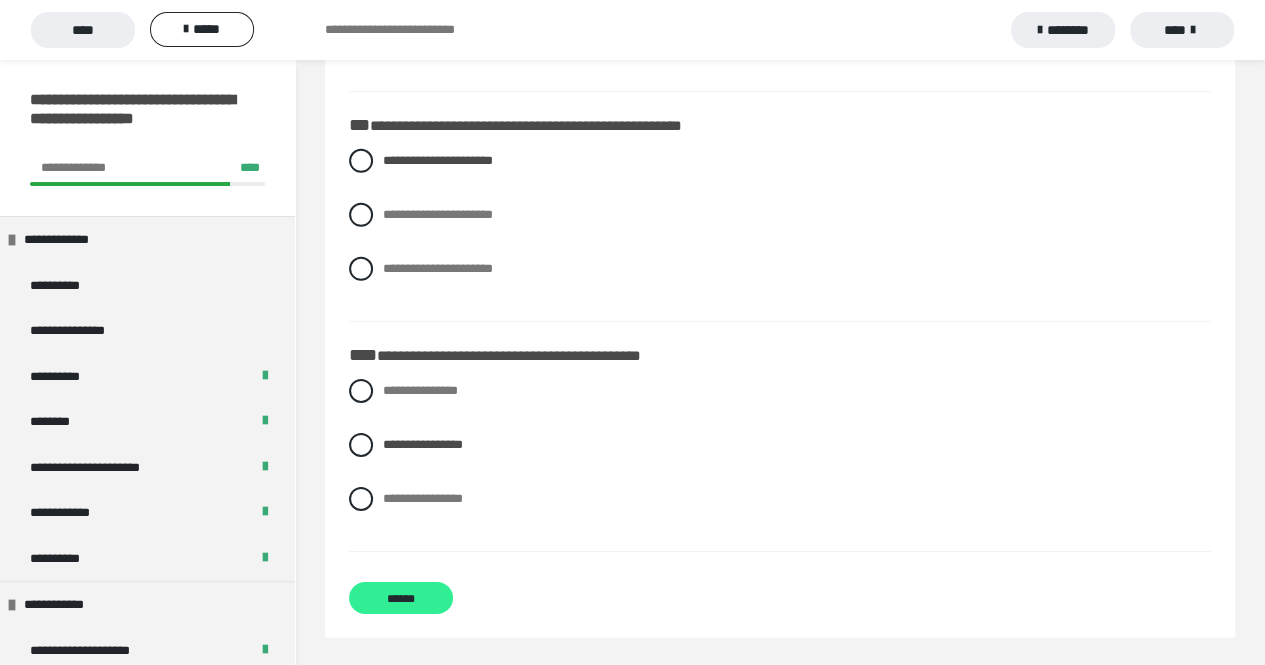 click on "******" at bounding box center (401, 598) 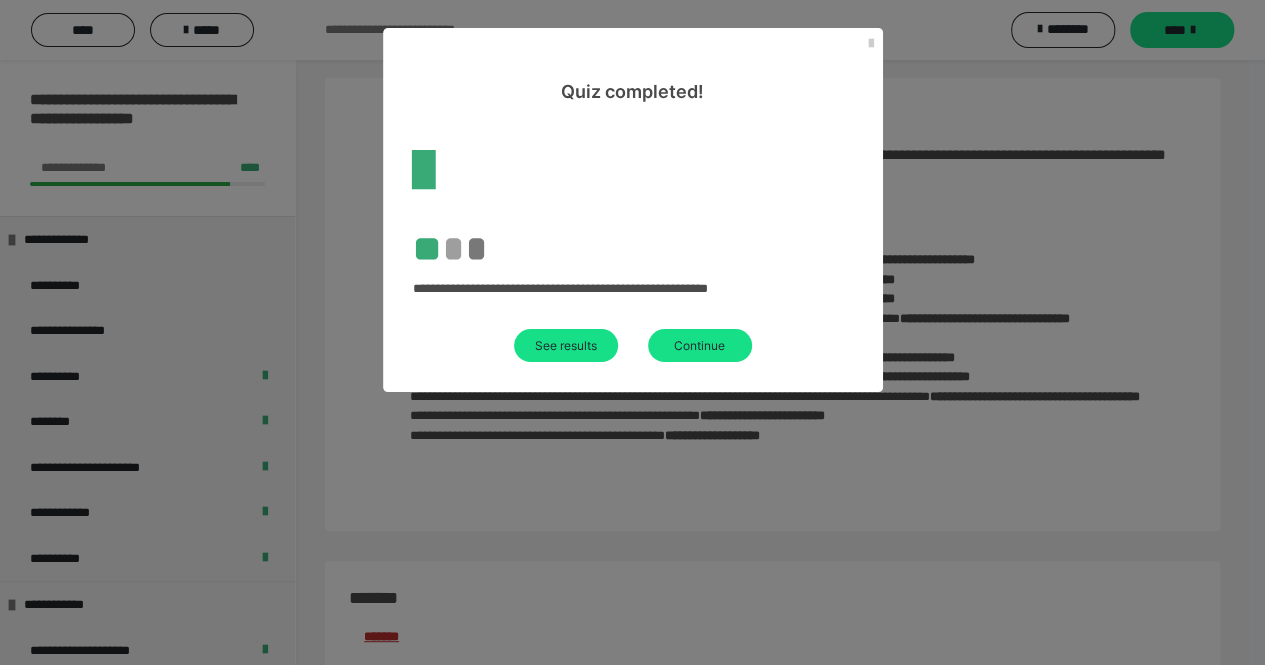 scroll, scrollTop: 2667, scrollLeft: 0, axis: vertical 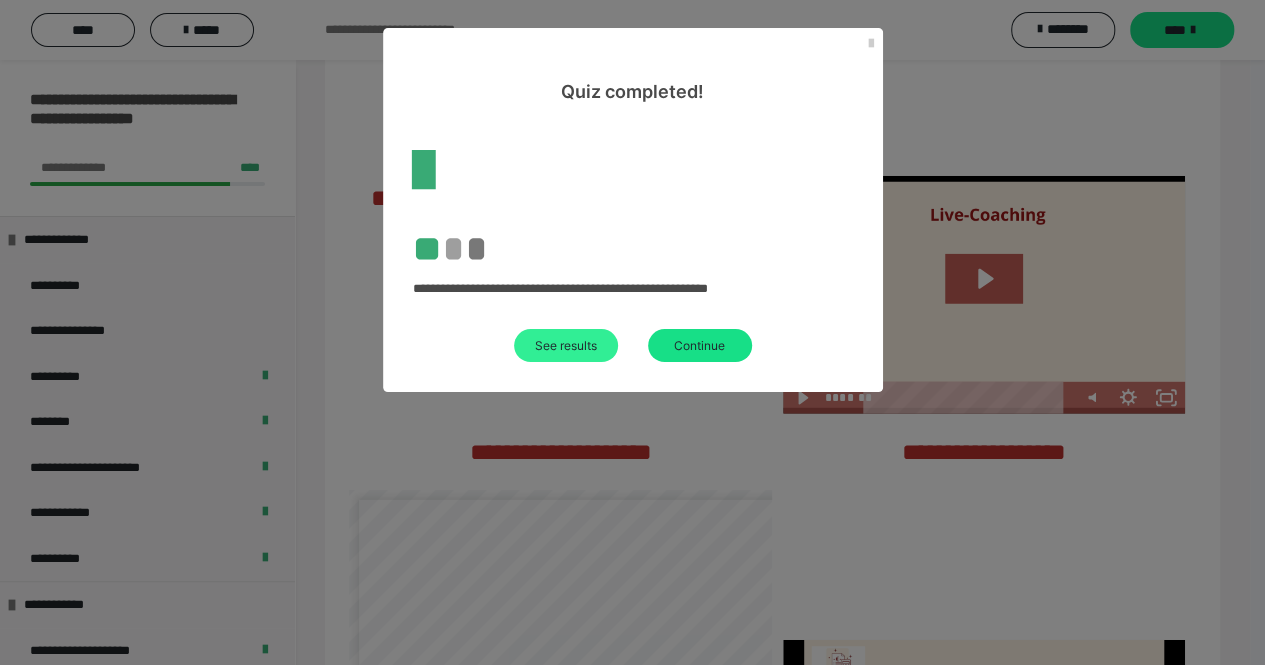 click on "See results" at bounding box center (566, 345) 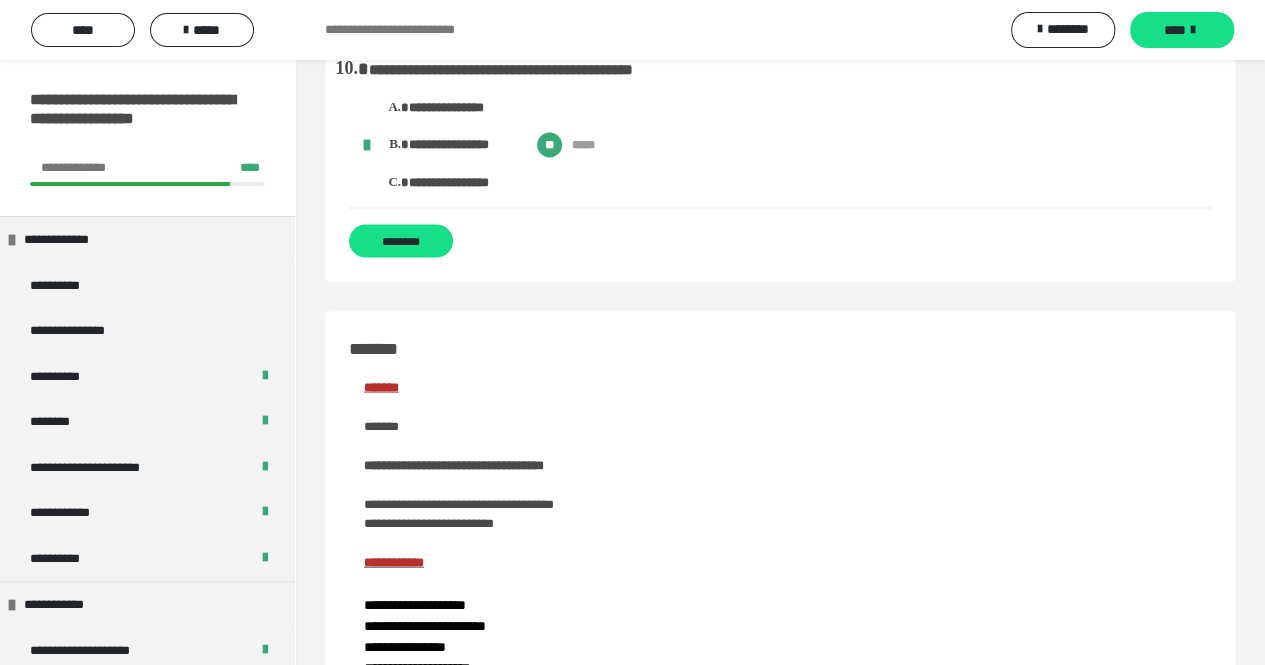 scroll, scrollTop: 0, scrollLeft: 0, axis: both 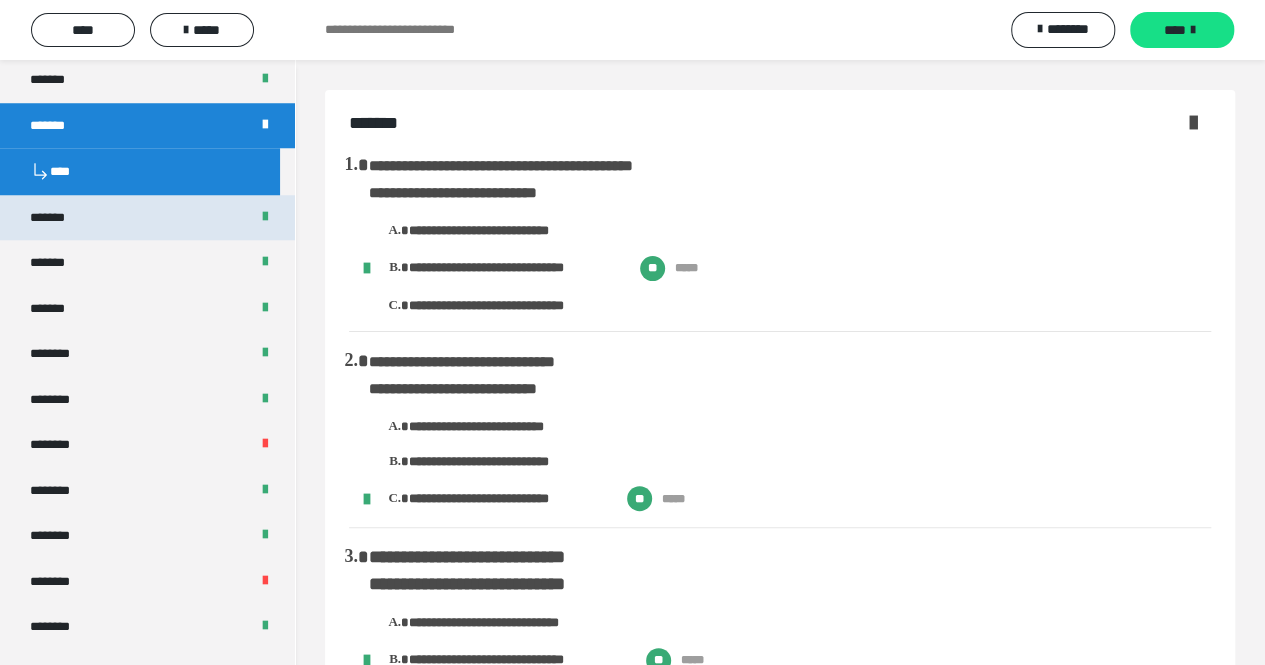 click on "*******" at bounding box center (147, 218) 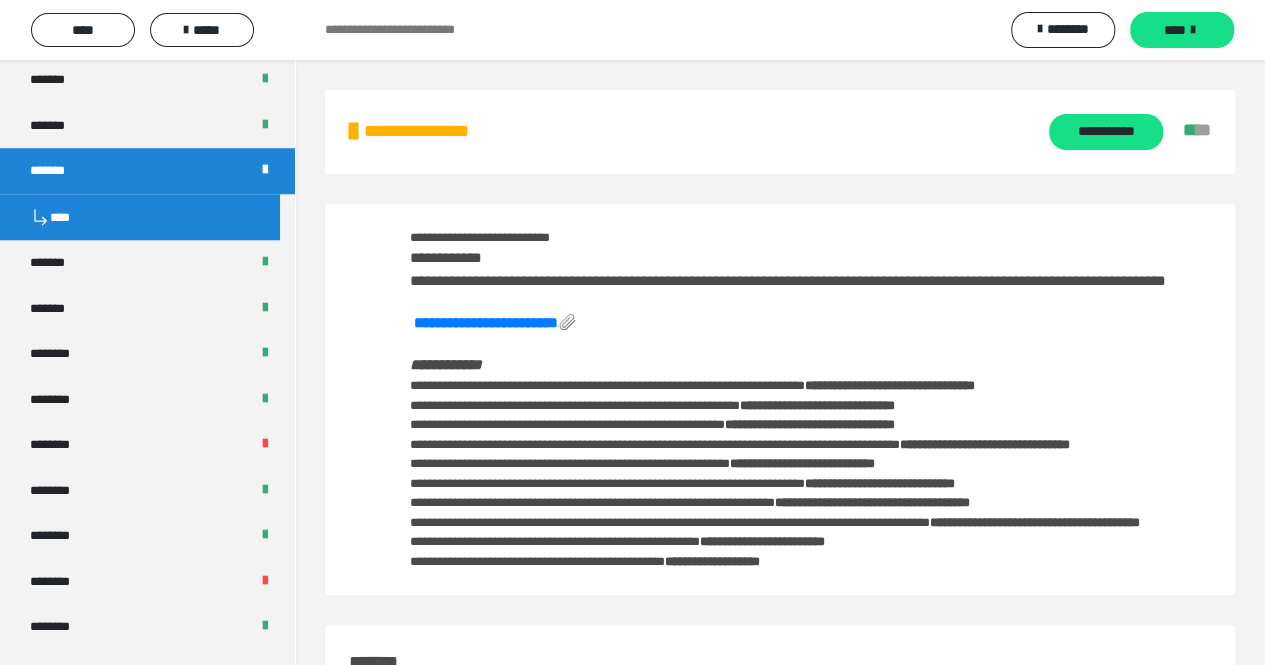 click on "****" at bounding box center [140, 217] 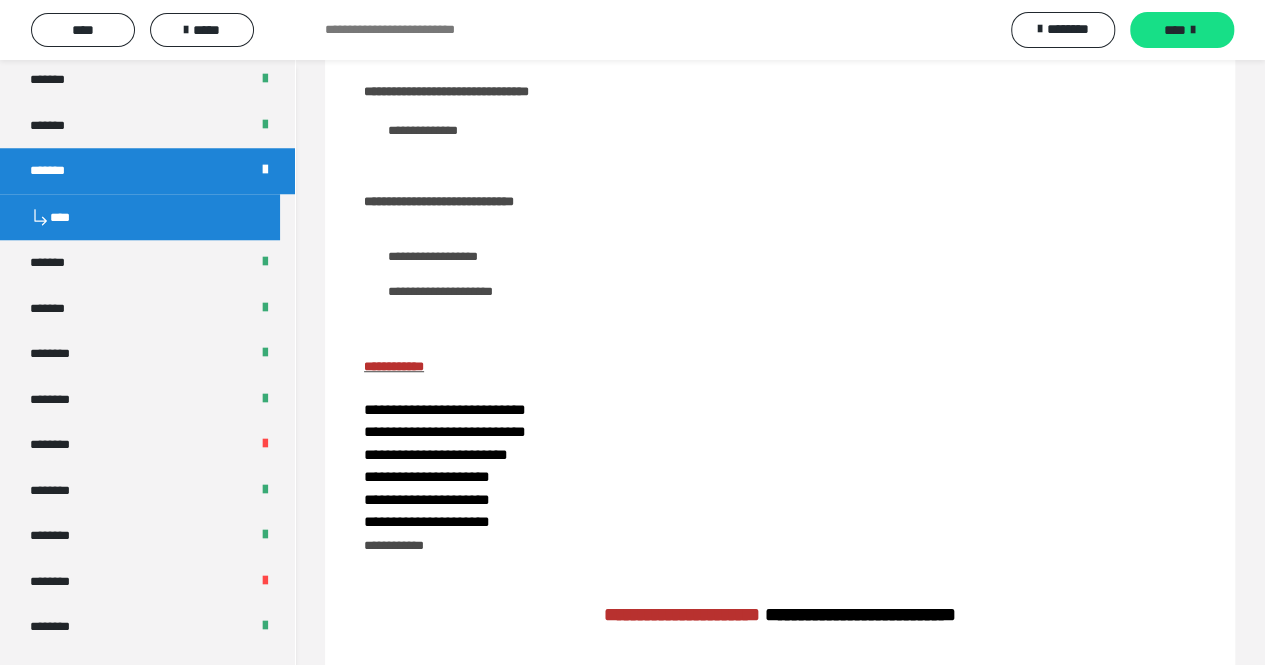 scroll, scrollTop: 486, scrollLeft: 0, axis: vertical 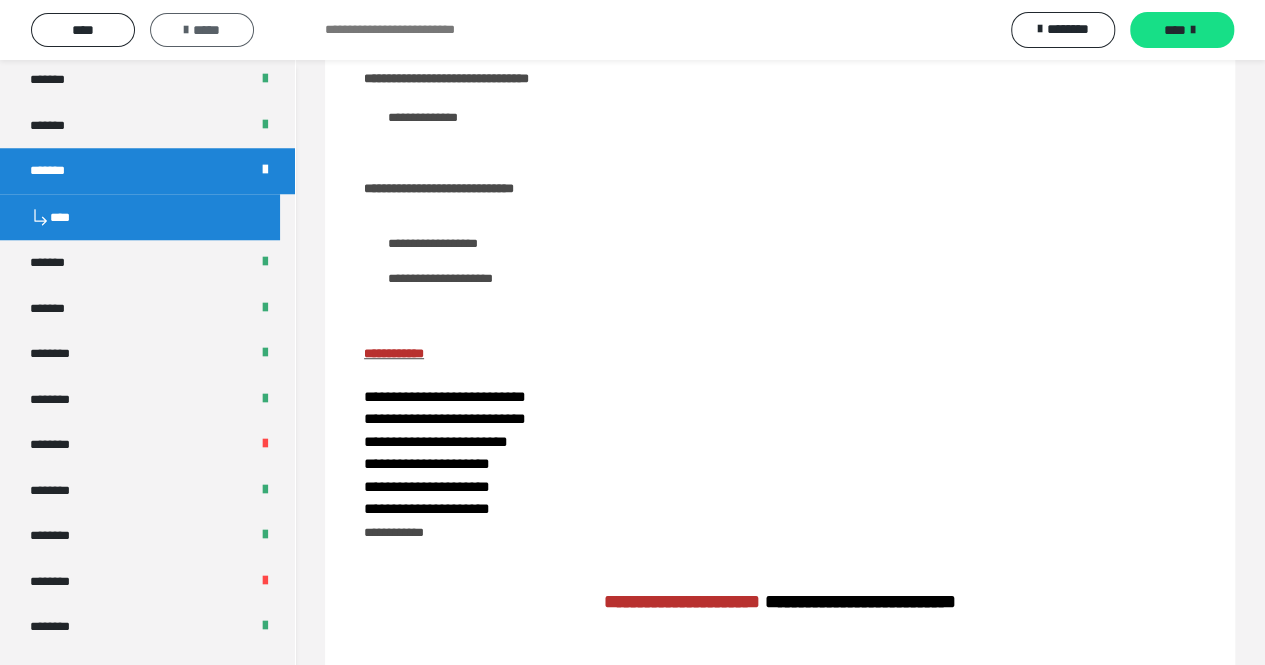 click on "*****" at bounding box center [202, 30] 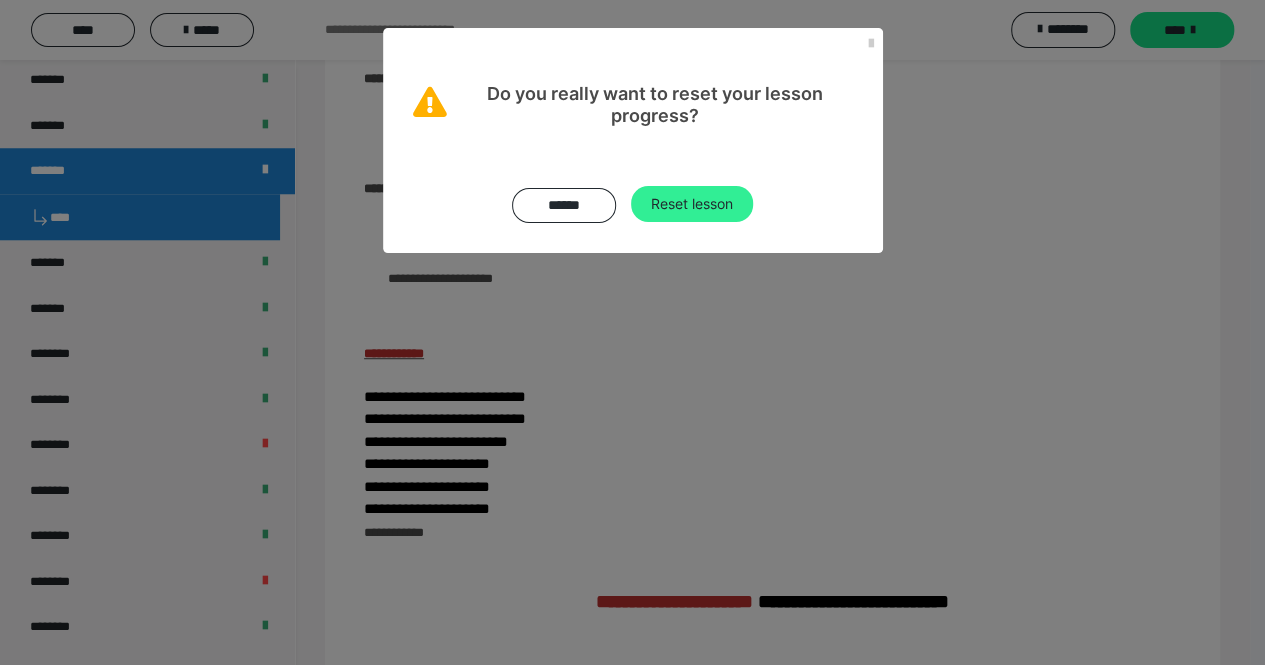 click on "Reset lesson" at bounding box center (692, 204) 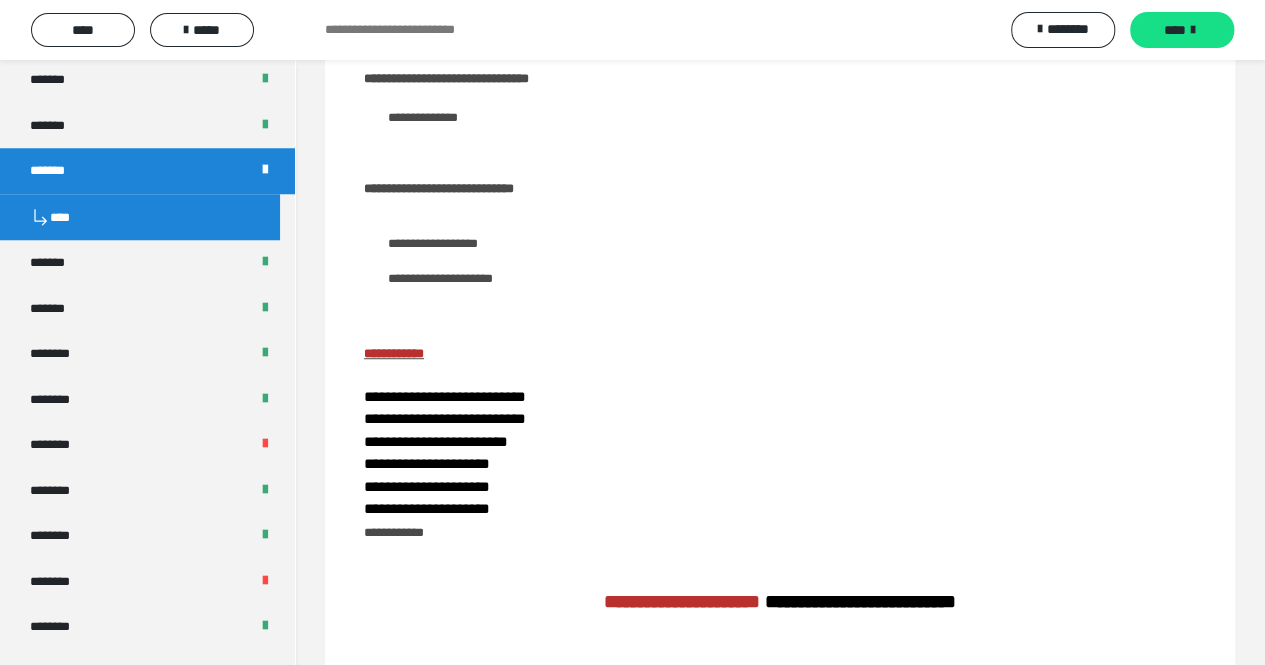 scroll, scrollTop: 0, scrollLeft: 0, axis: both 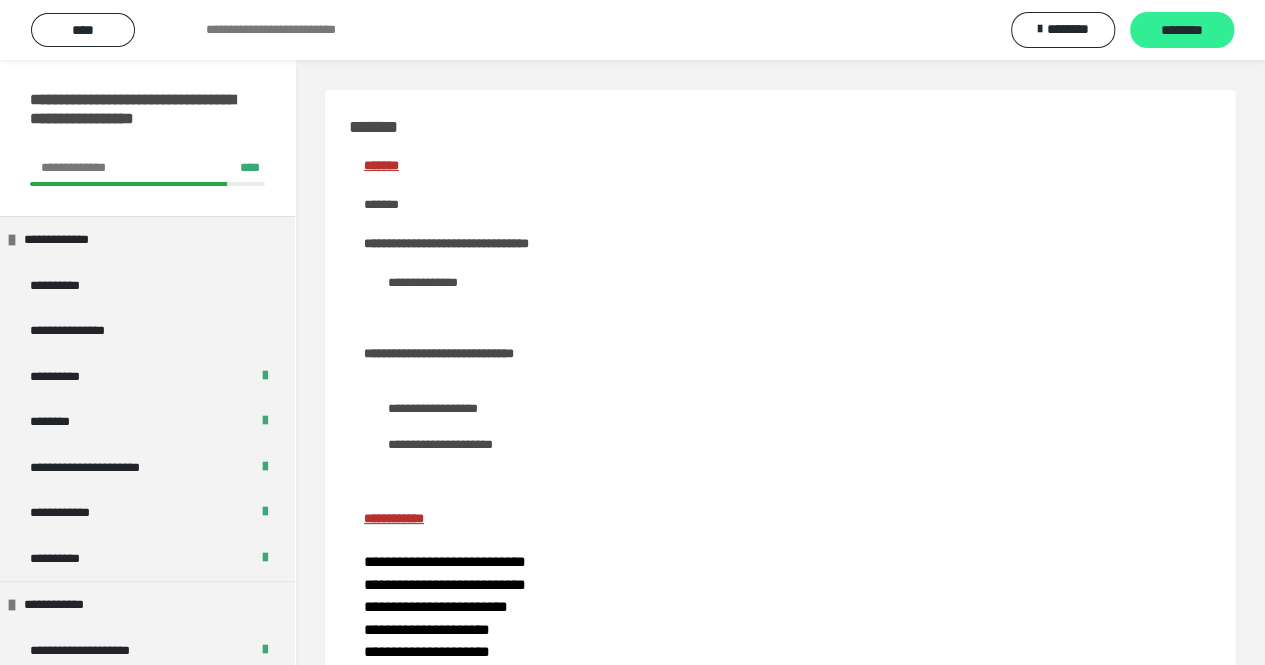 click on "********" at bounding box center [1182, 30] 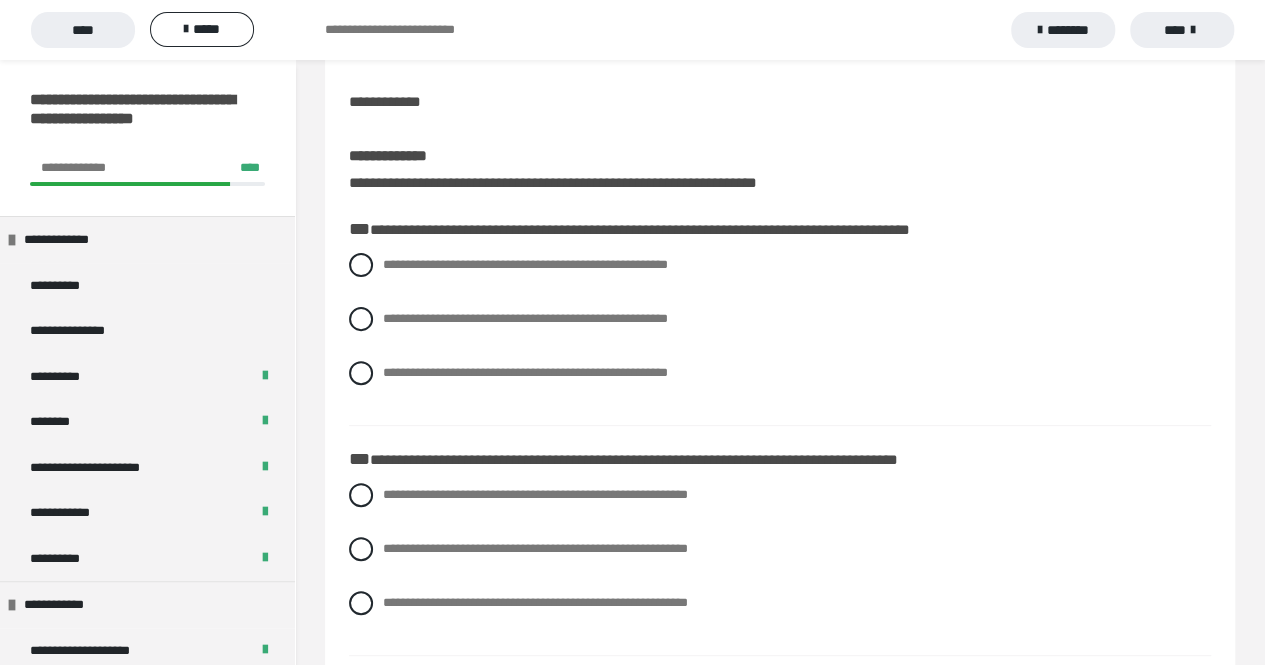 scroll, scrollTop: 164, scrollLeft: 0, axis: vertical 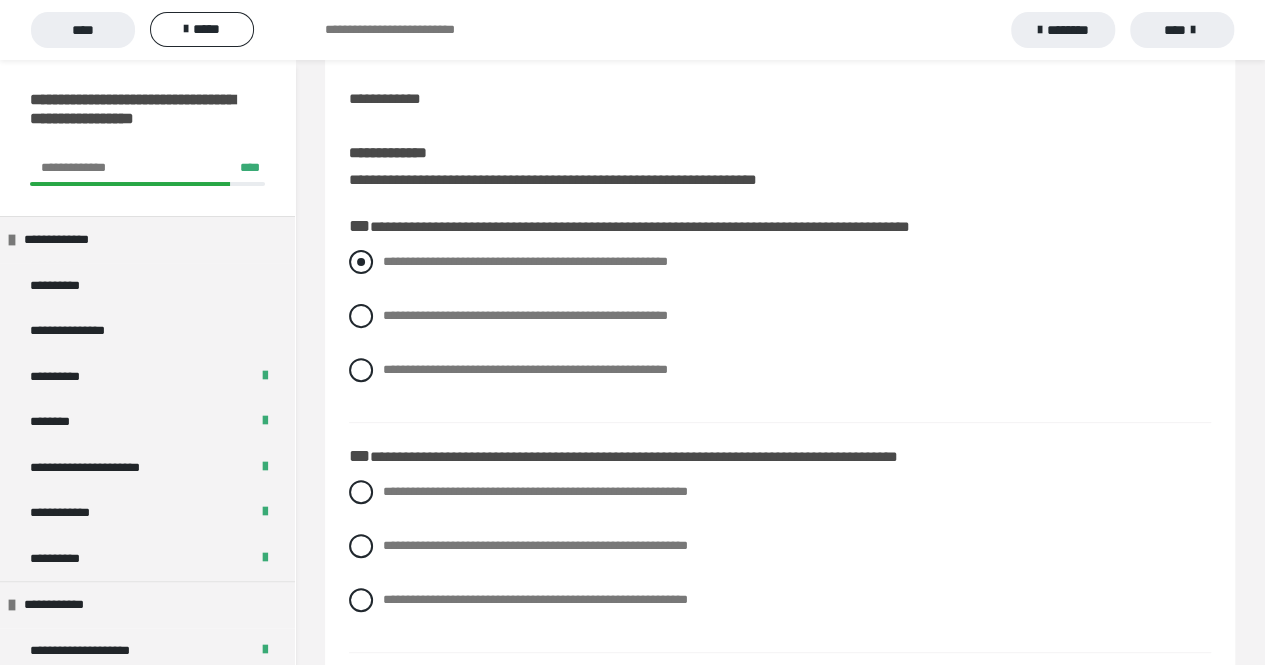 click at bounding box center (361, 262) 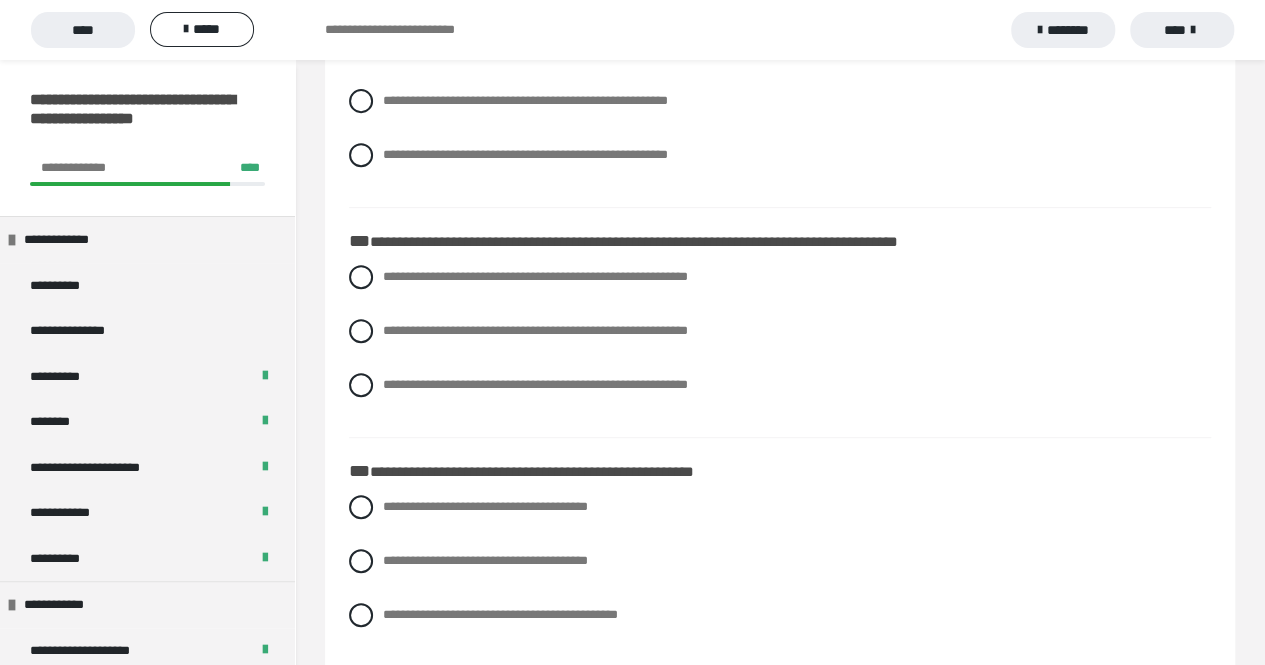 scroll, scrollTop: 391, scrollLeft: 0, axis: vertical 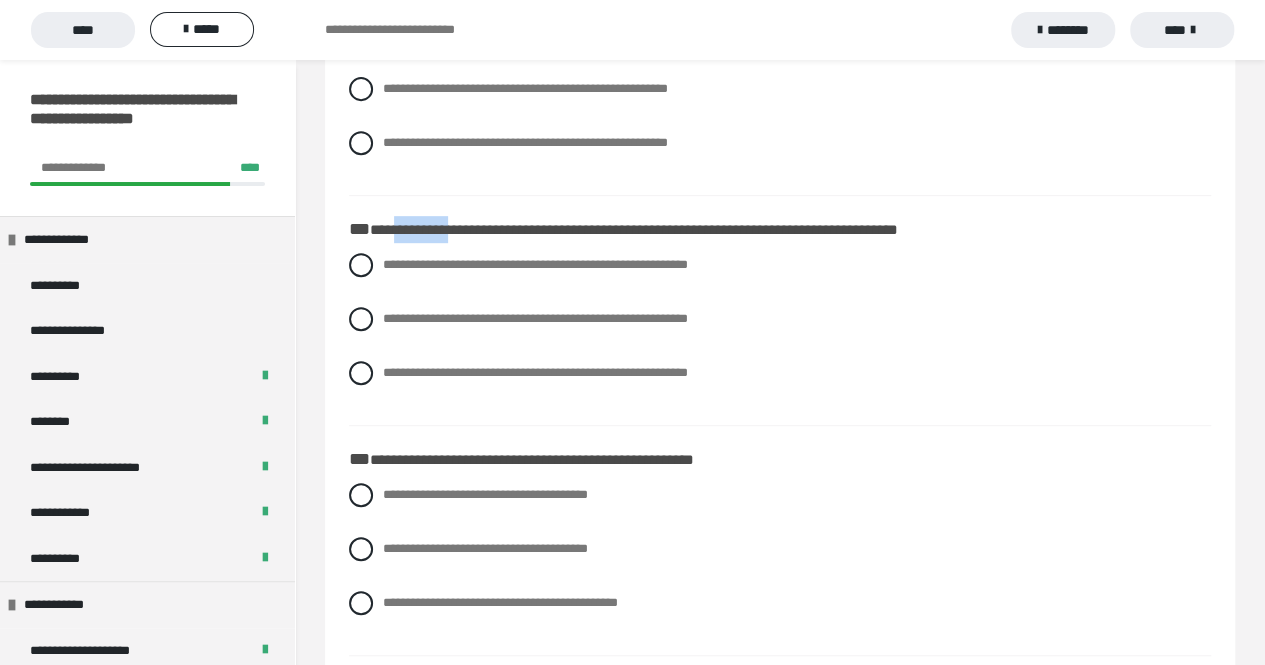 drag, startPoint x: 402, startPoint y: 225, endPoint x: 466, endPoint y: 221, distance: 64.12488 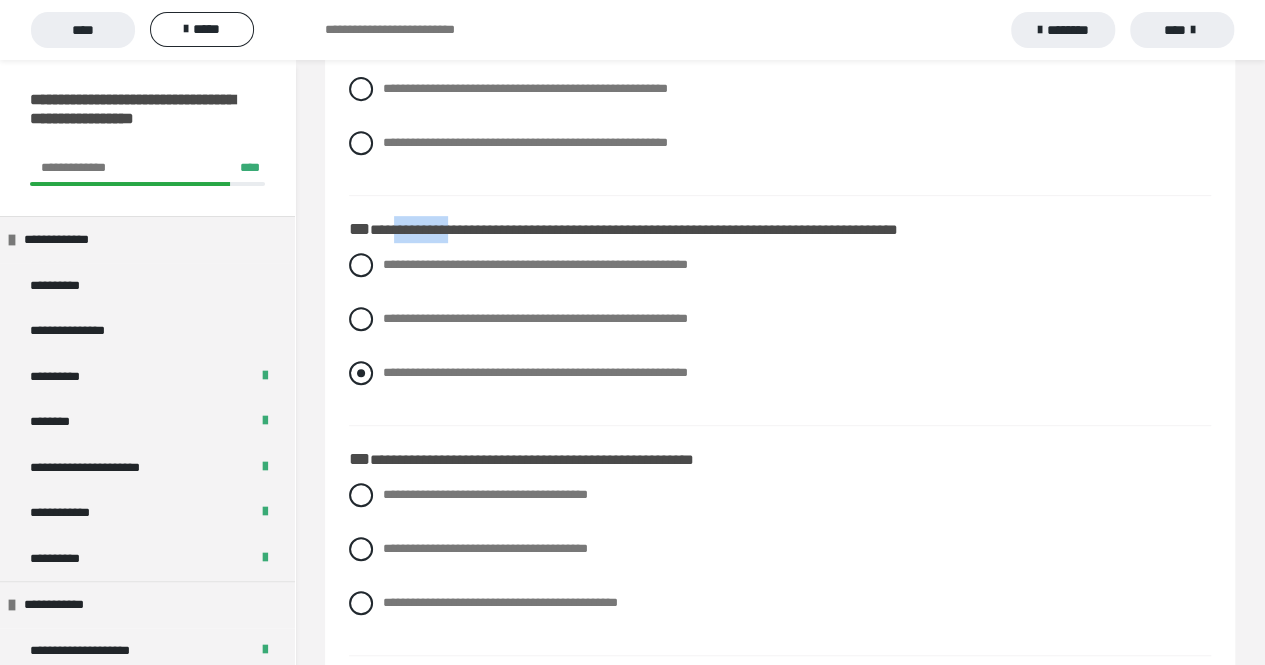 click at bounding box center (361, 373) 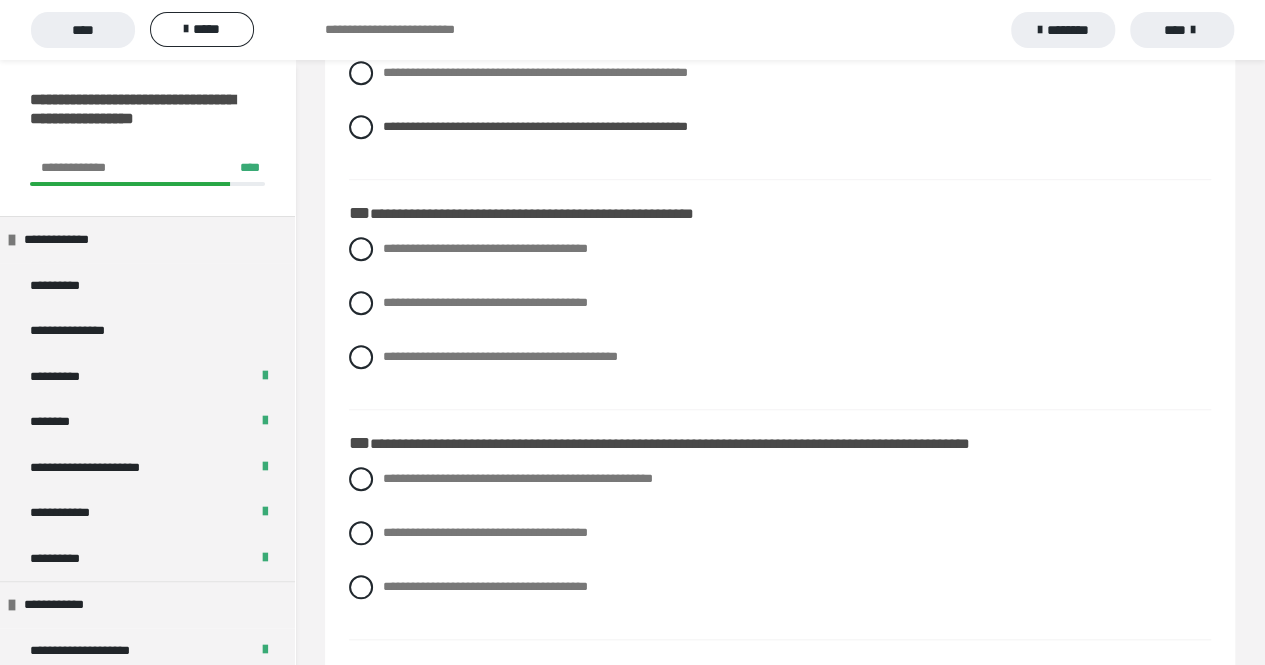 scroll, scrollTop: 646, scrollLeft: 0, axis: vertical 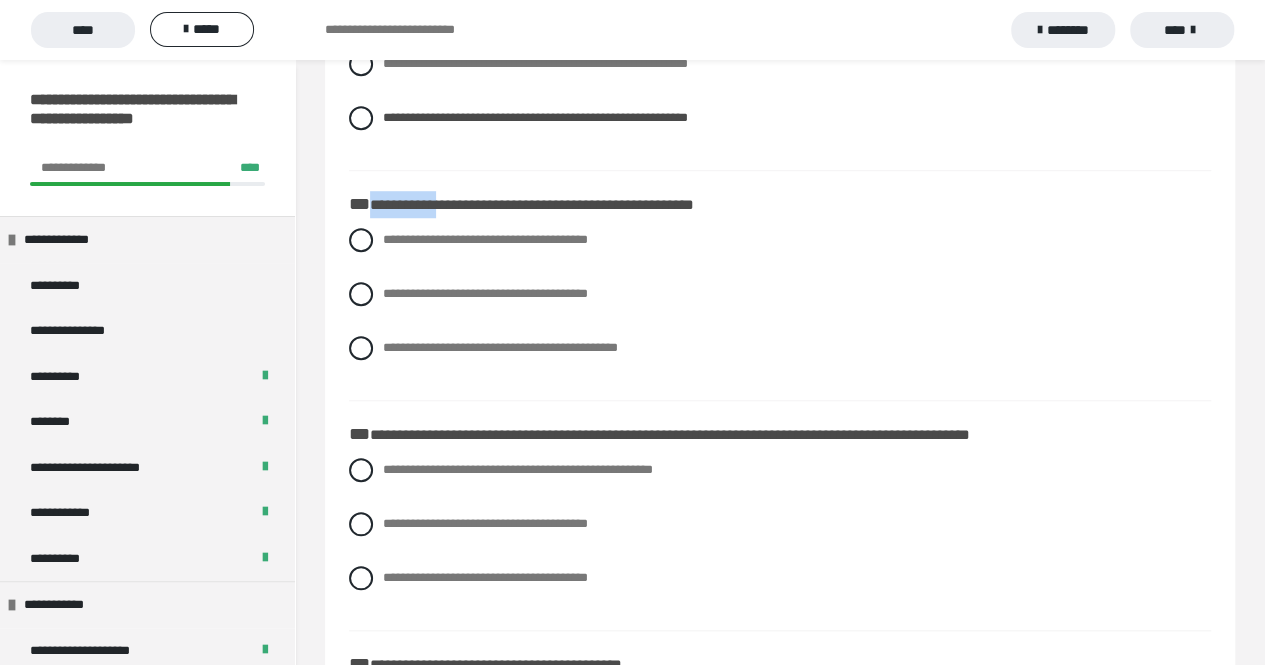 drag, startPoint x: 370, startPoint y: 197, endPoint x: 468, endPoint y: 196, distance: 98.005104 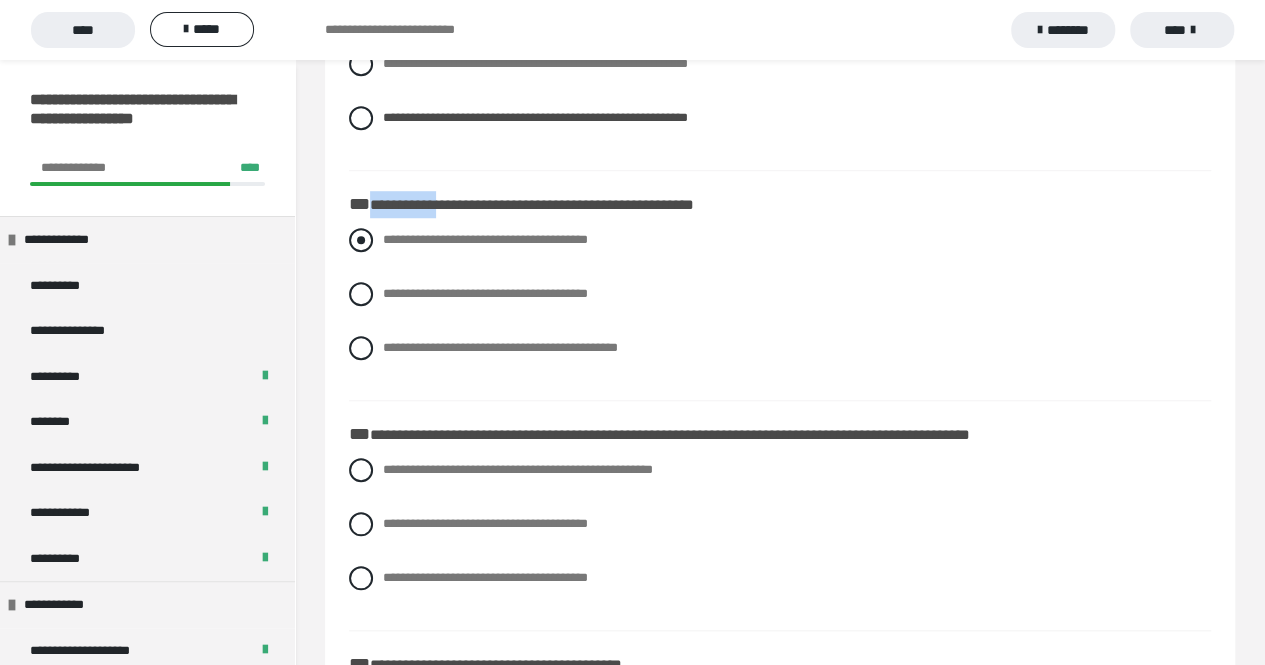 click on "**********" at bounding box center (389, 234) 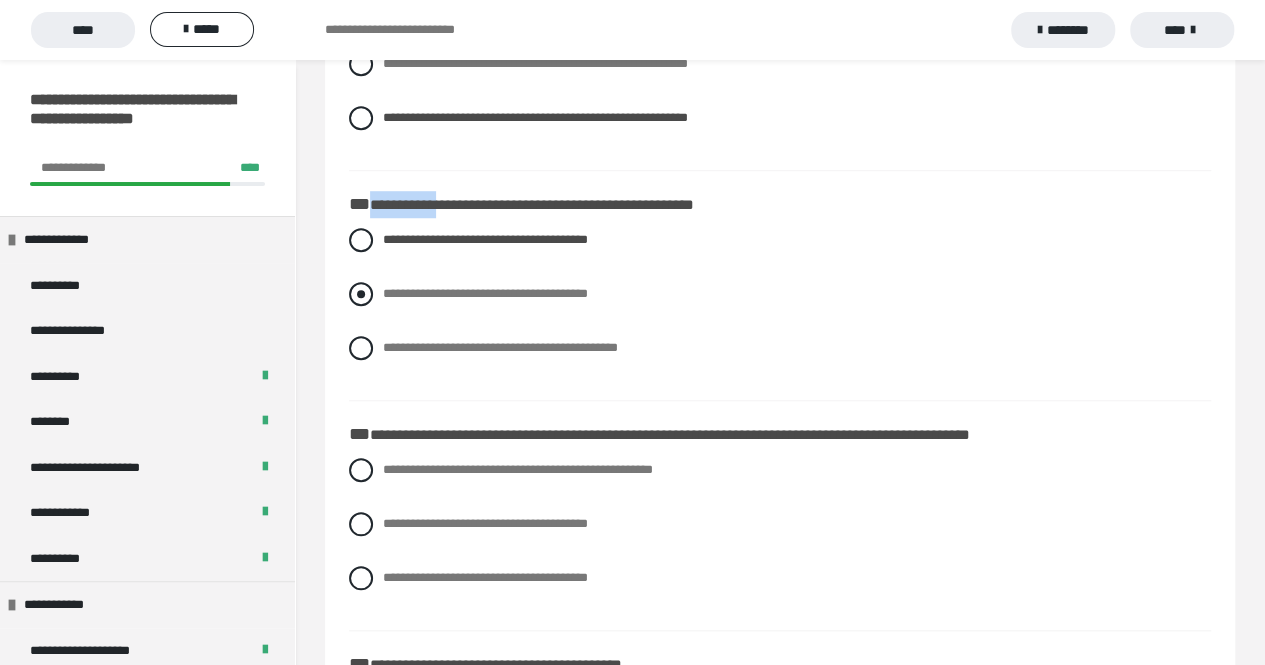 click at bounding box center (361, 294) 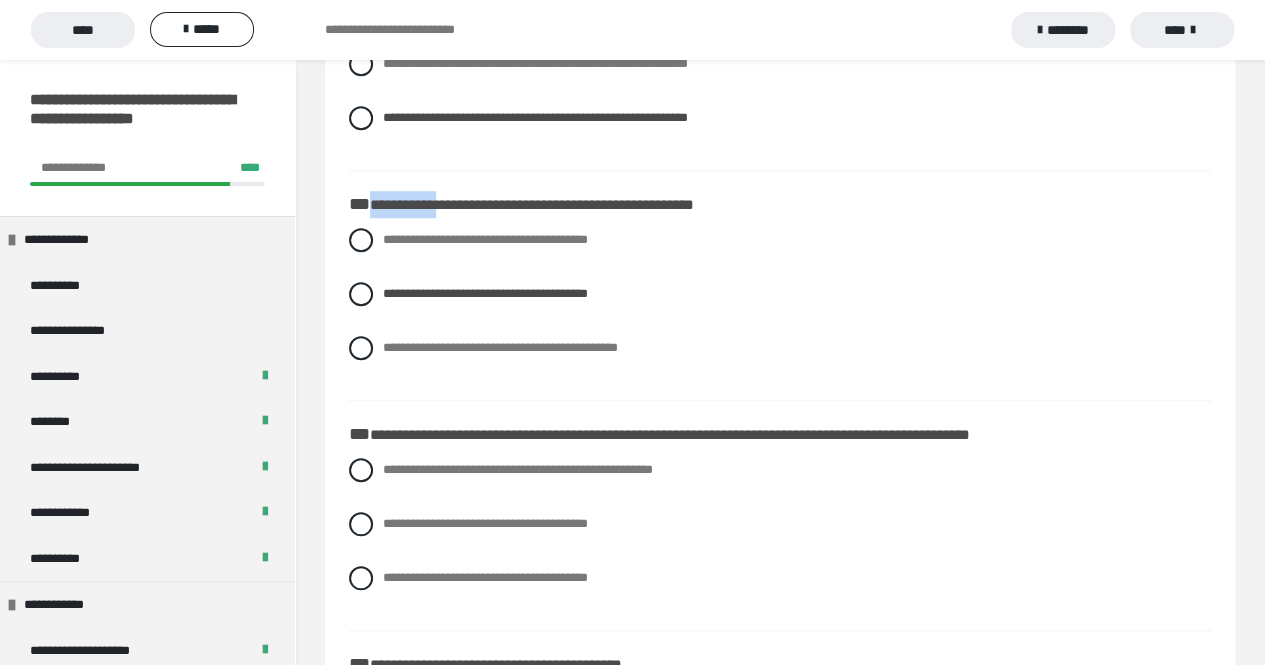 click on "**********" at bounding box center [532, 204] 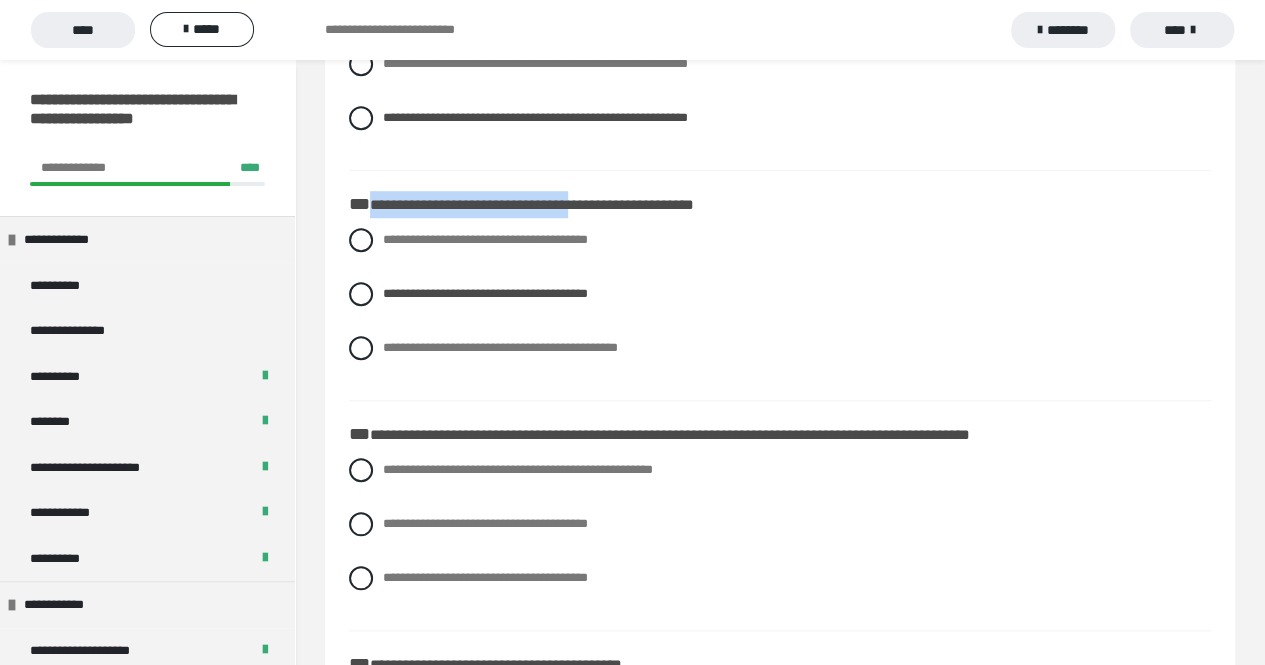 drag, startPoint x: 371, startPoint y: 199, endPoint x: 643, endPoint y: 196, distance: 272.01654 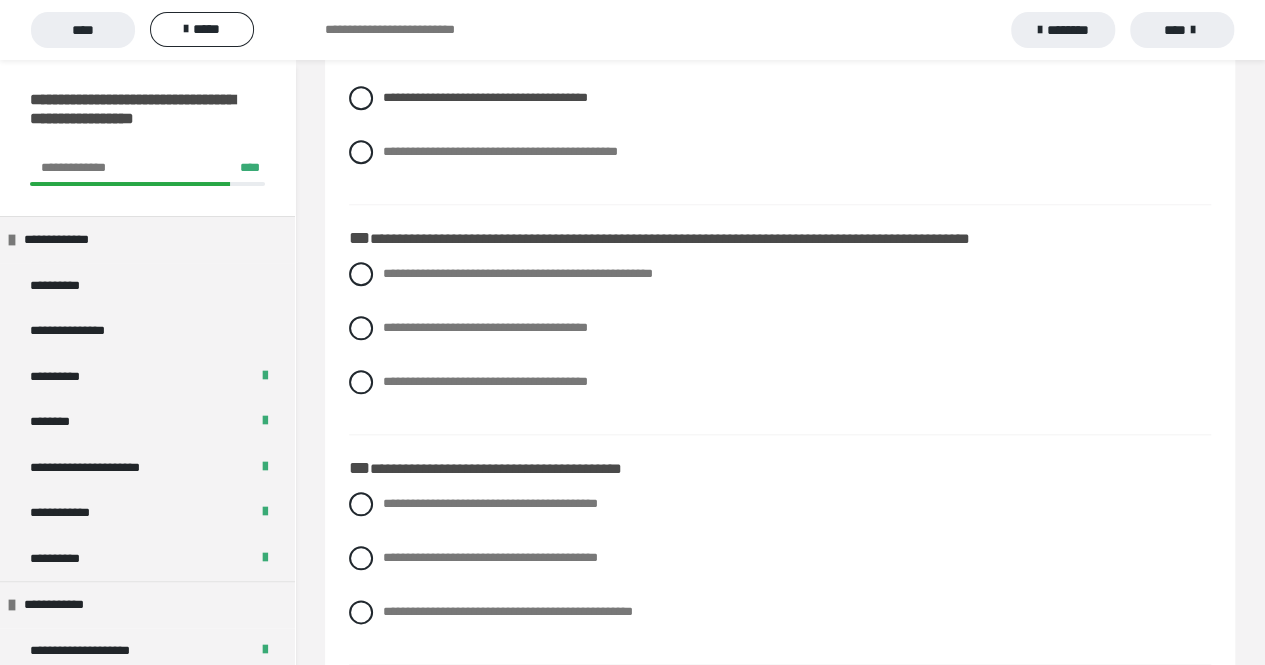 scroll, scrollTop: 848, scrollLeft: 0, axis: vertical 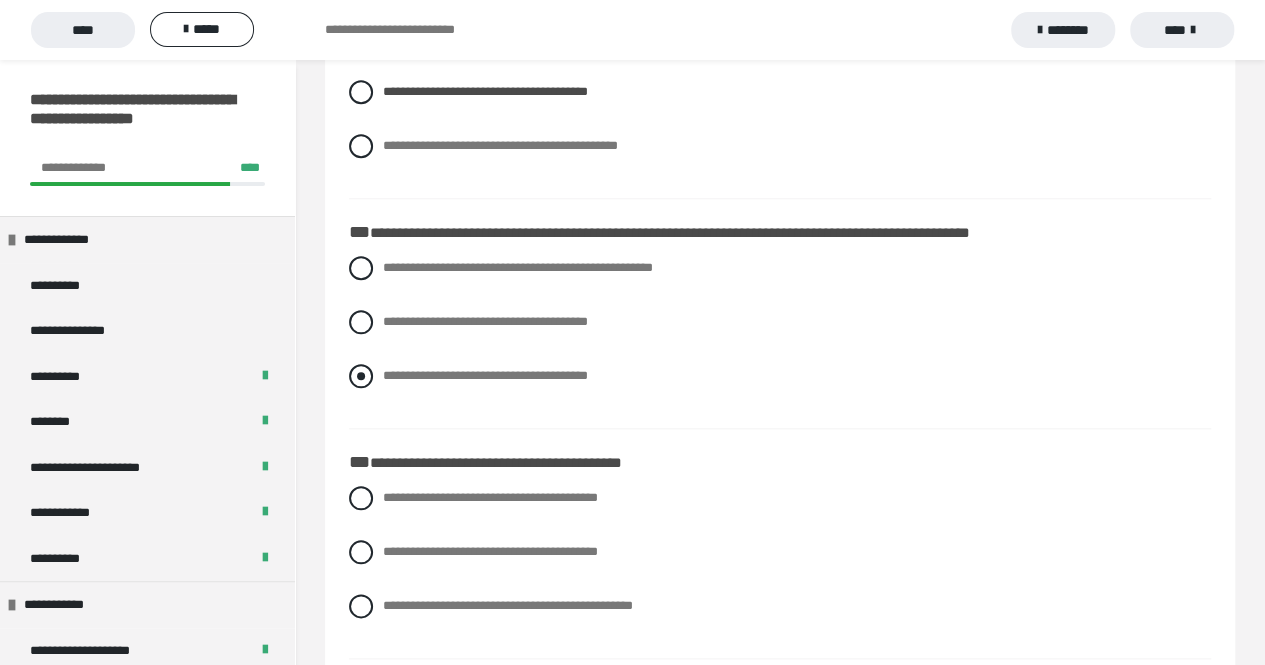 click at bounding box center [361, 376] 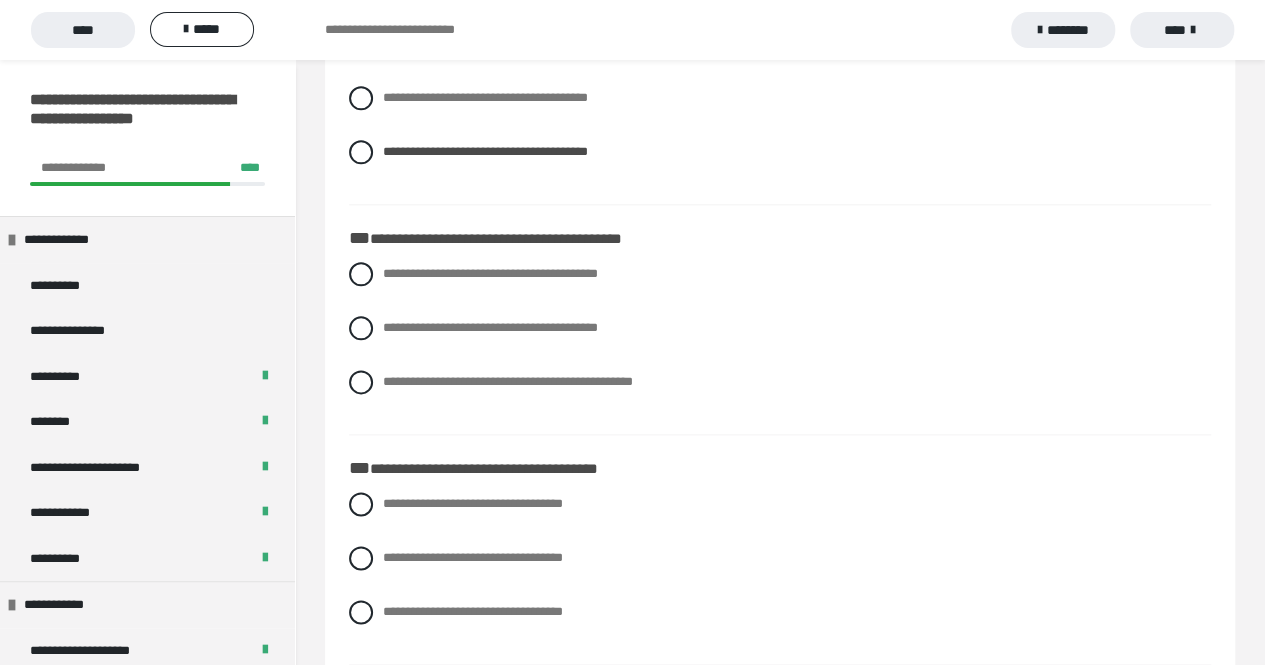 scroll, scrollTop: 1079, scrollLeft: 0, axis: vertical 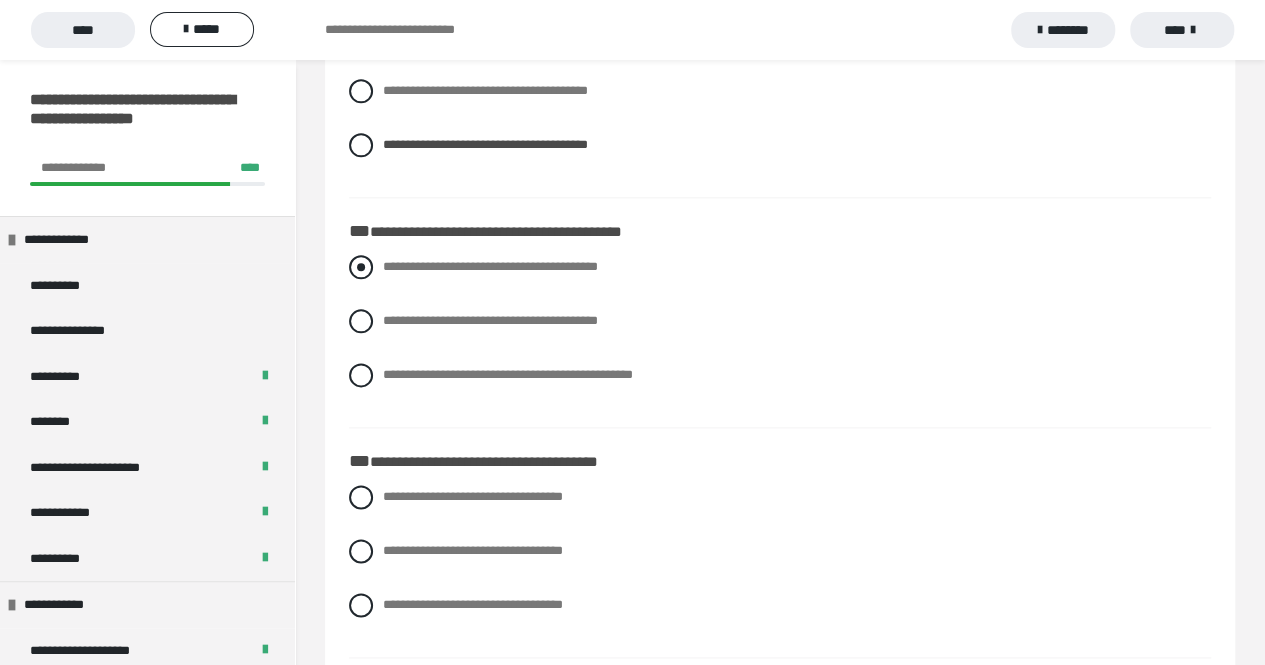 click at bounding box center [361, 267] 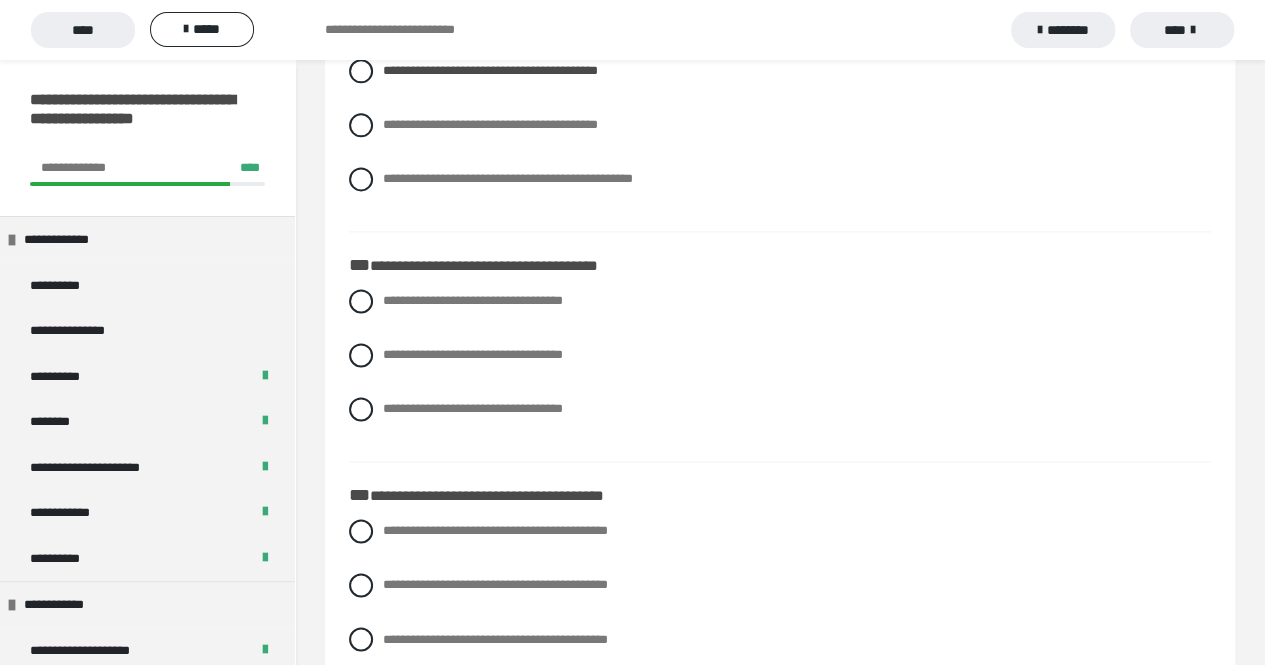 scroll, scrollTop: 1328, scrollLeft: 0, axis: vertical 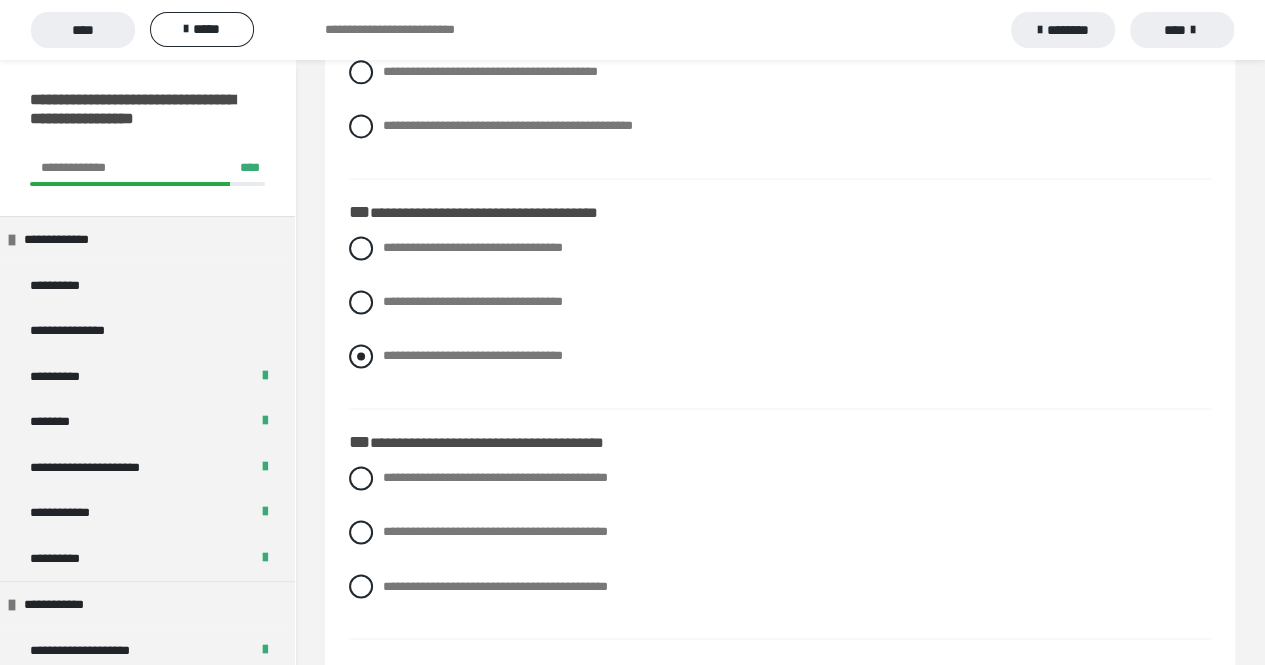 click at bounding box center (361, 356) 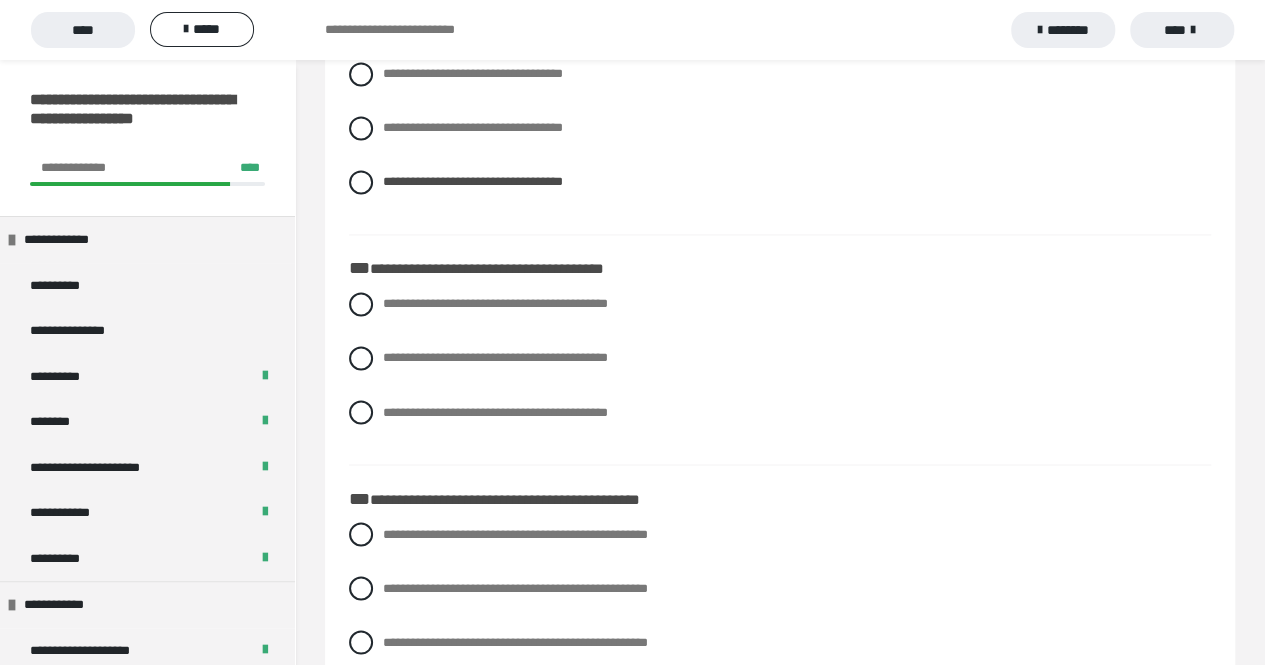 scroll, scrollTop: 1518, scrollLeft: 0, axis: vertical 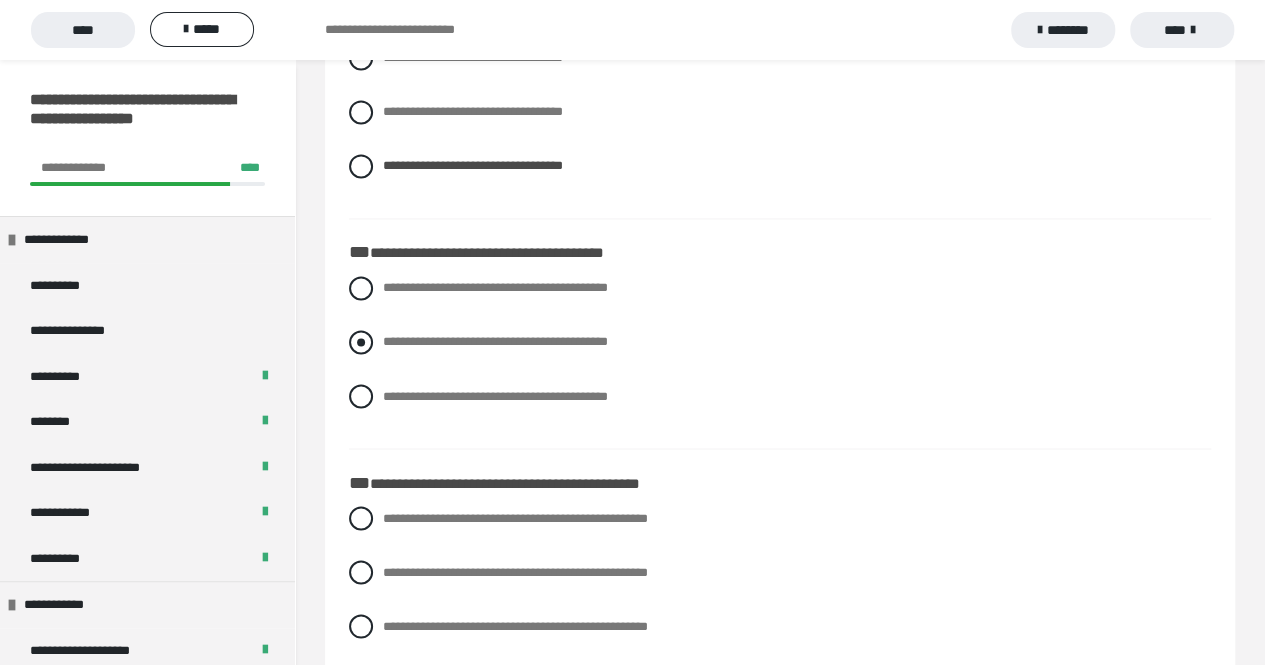 click at bounding box center (361, 342) 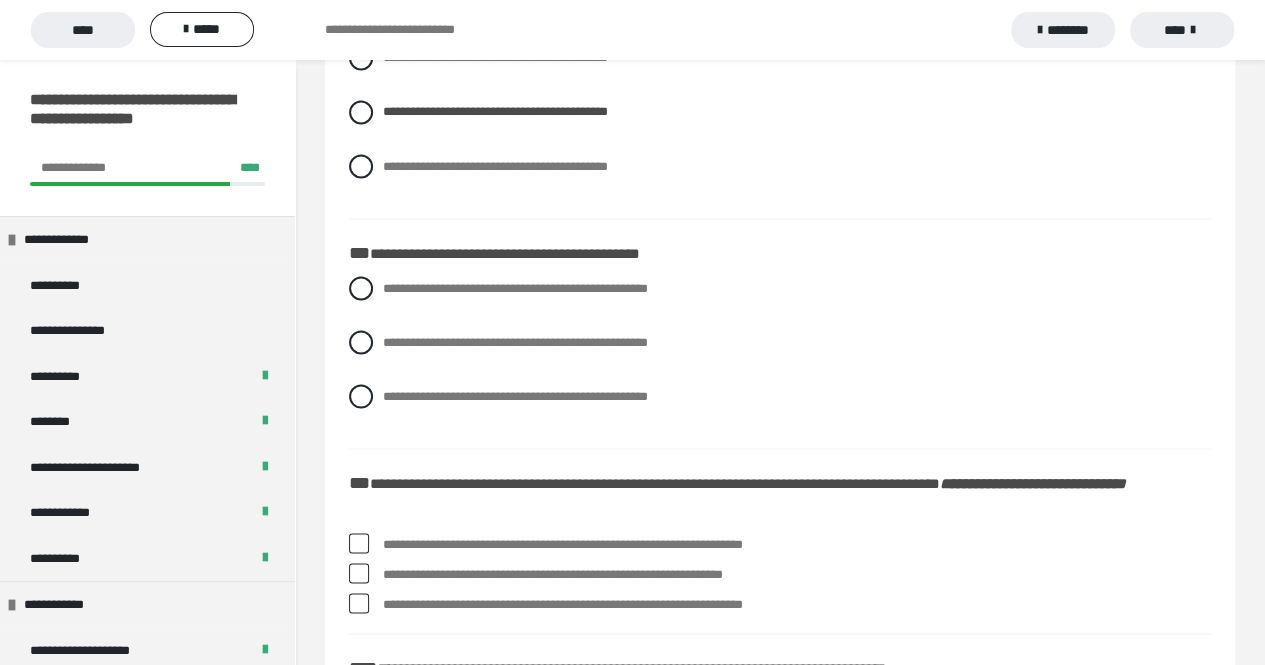scroll, scrollTop: 1754, scrollLeft: 0, axis: vertical 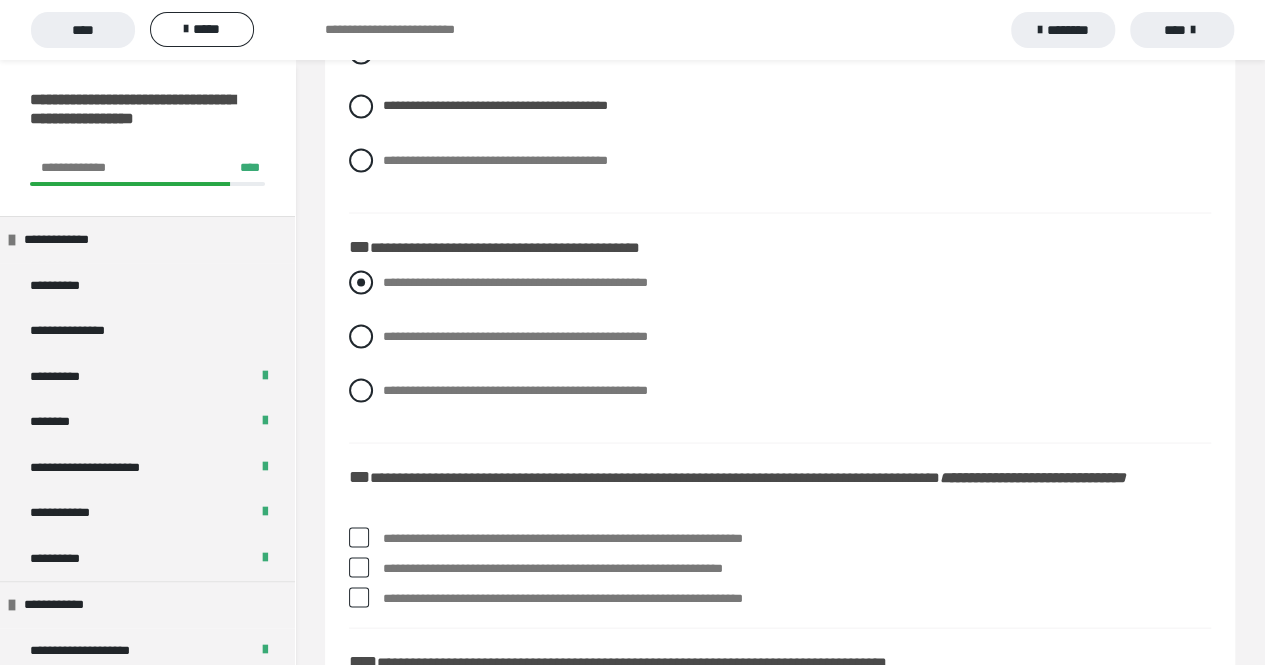 click on "**********" at bounding box center (780, 282) 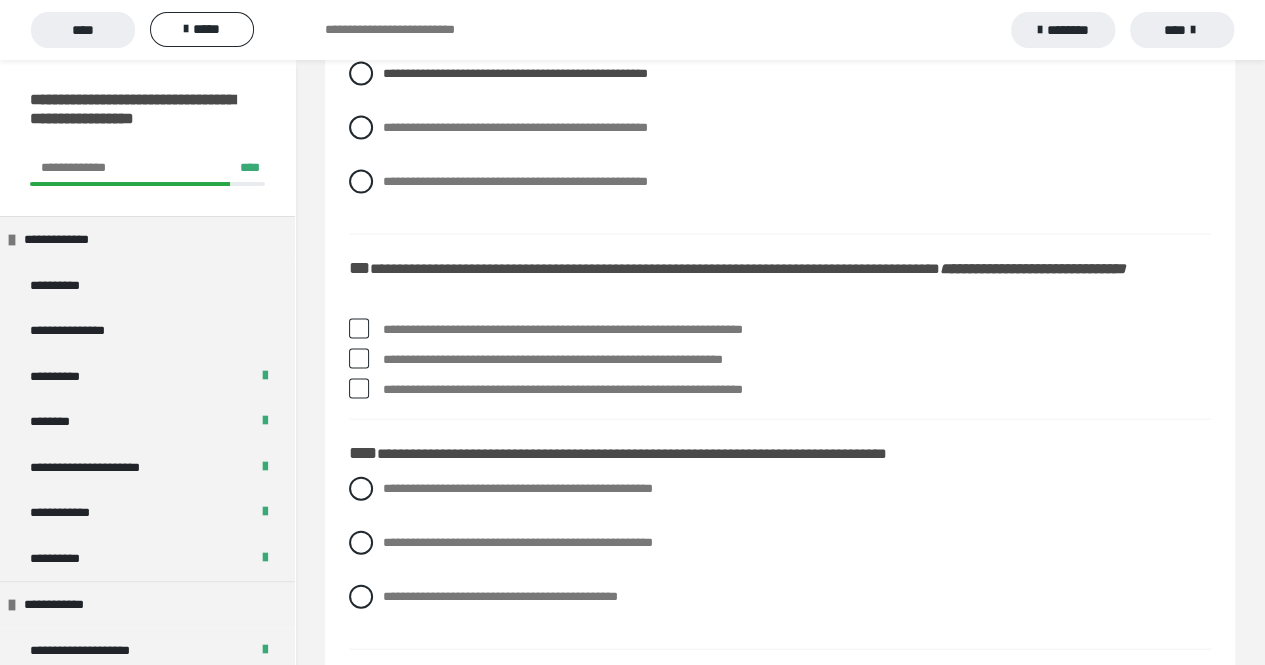 scroll, scrollTop: 2012, scrollLeft: 0, axis: vertical 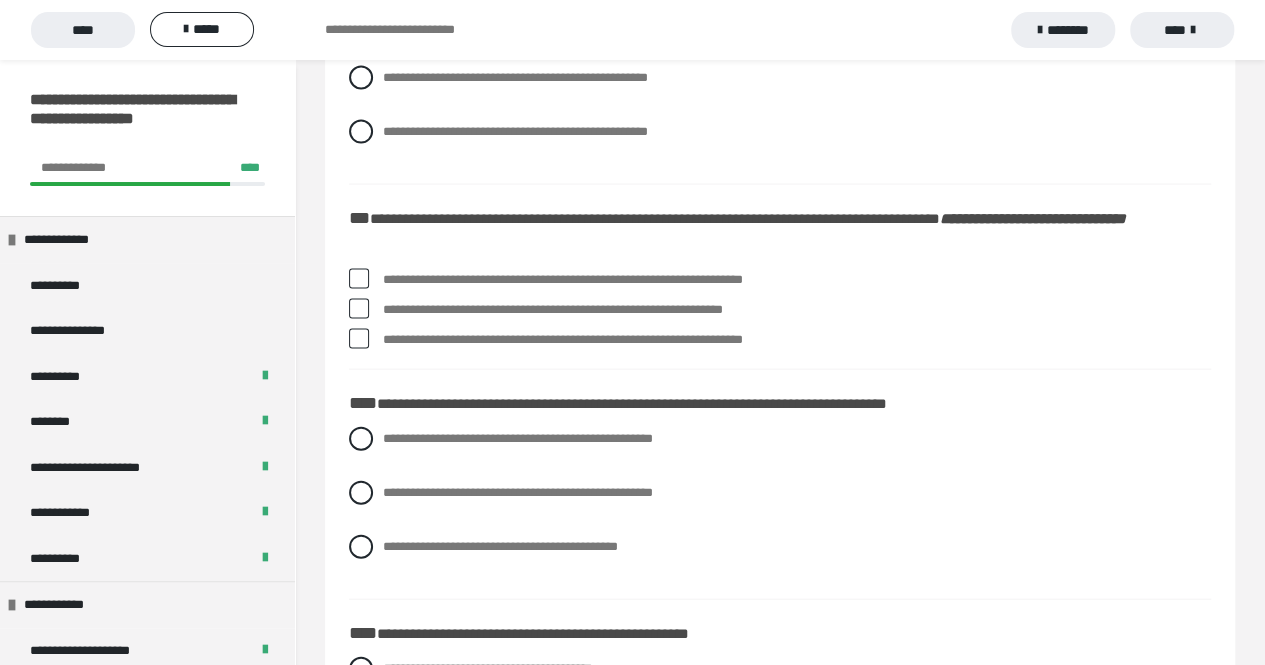 click at bounding box center [359, 309] 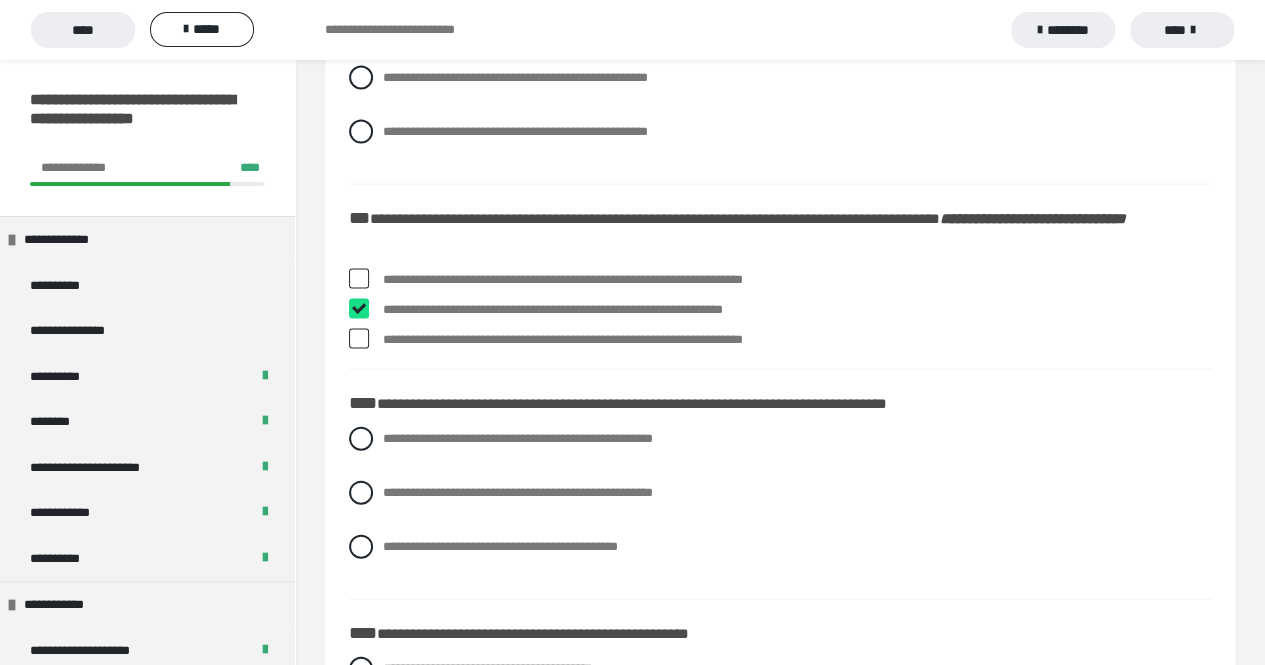 checkbox on "****" 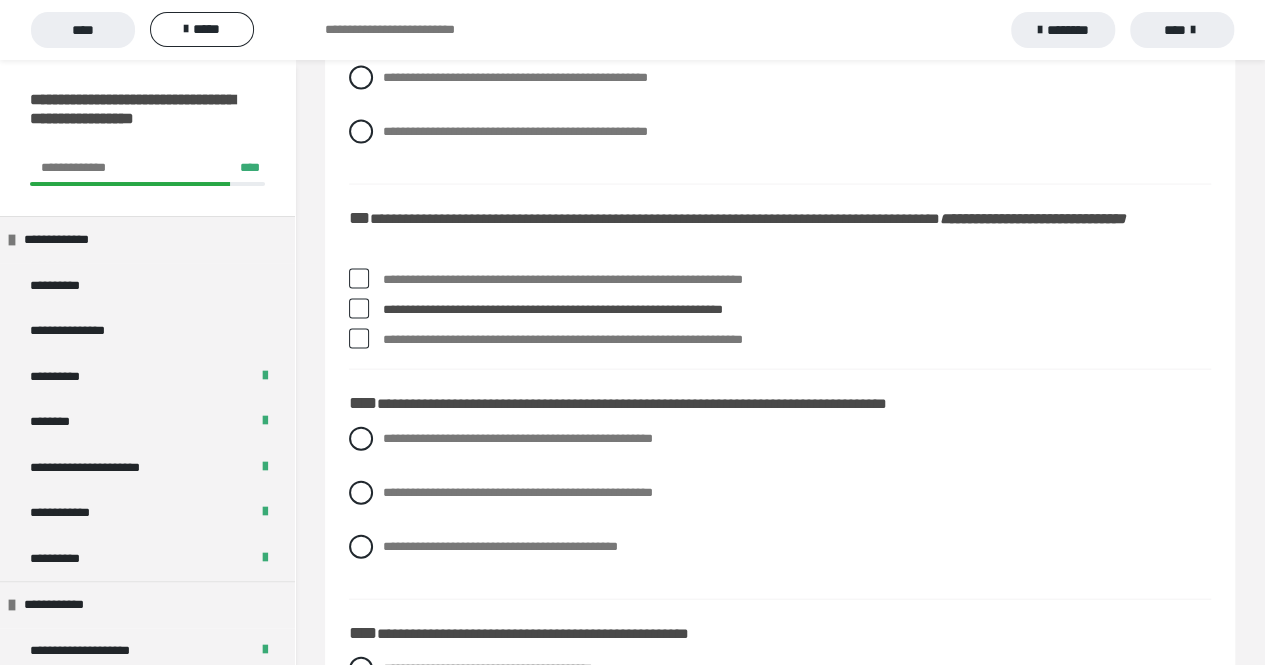click at bounding box center (359, 339) 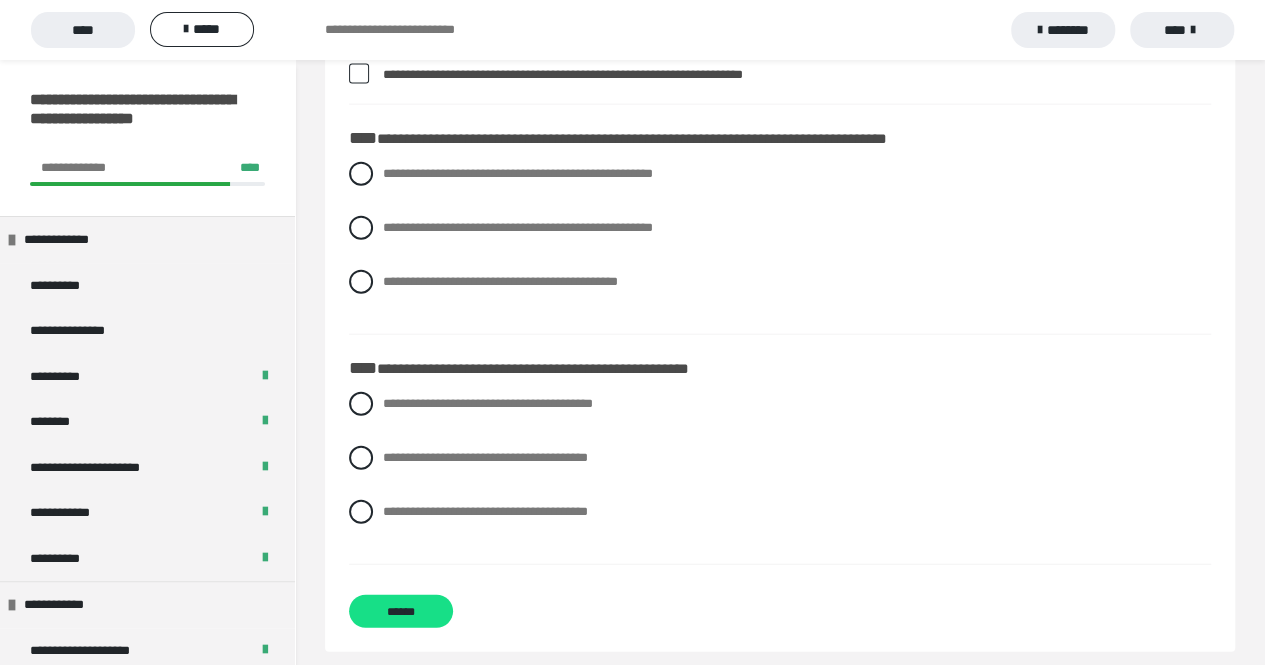 scroll, scrollTop: 2284, scrollLeft: 0, axis: vertical 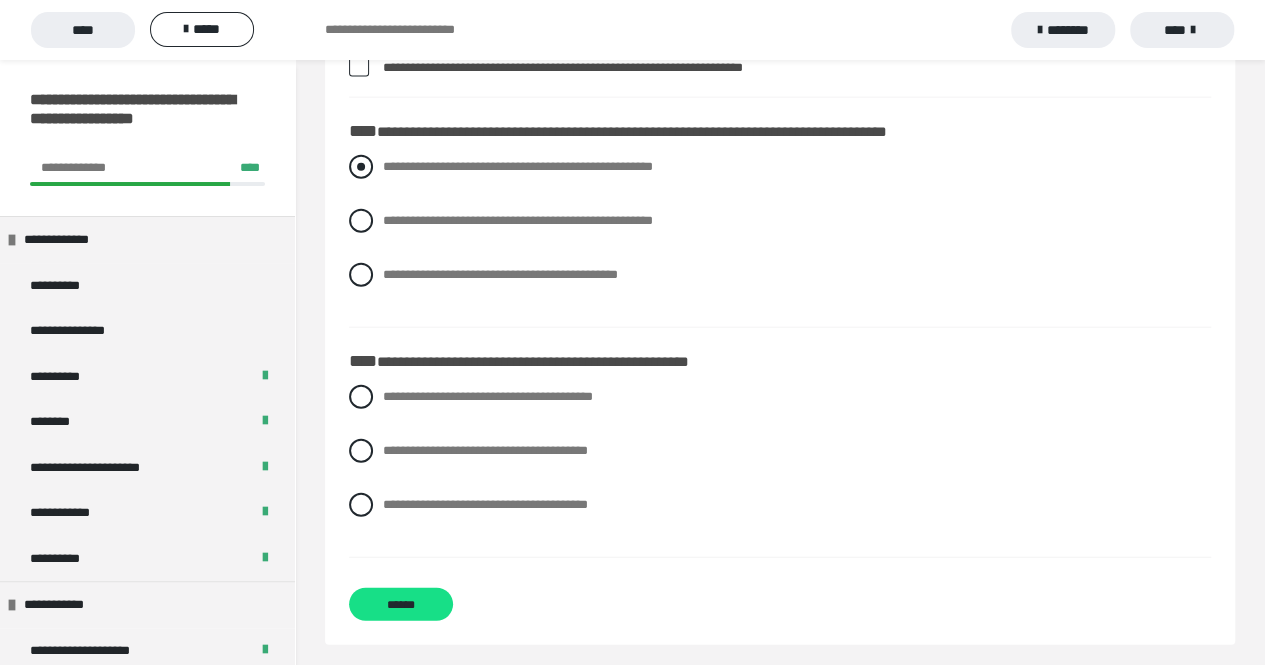 click at bounding box center (361, 167) 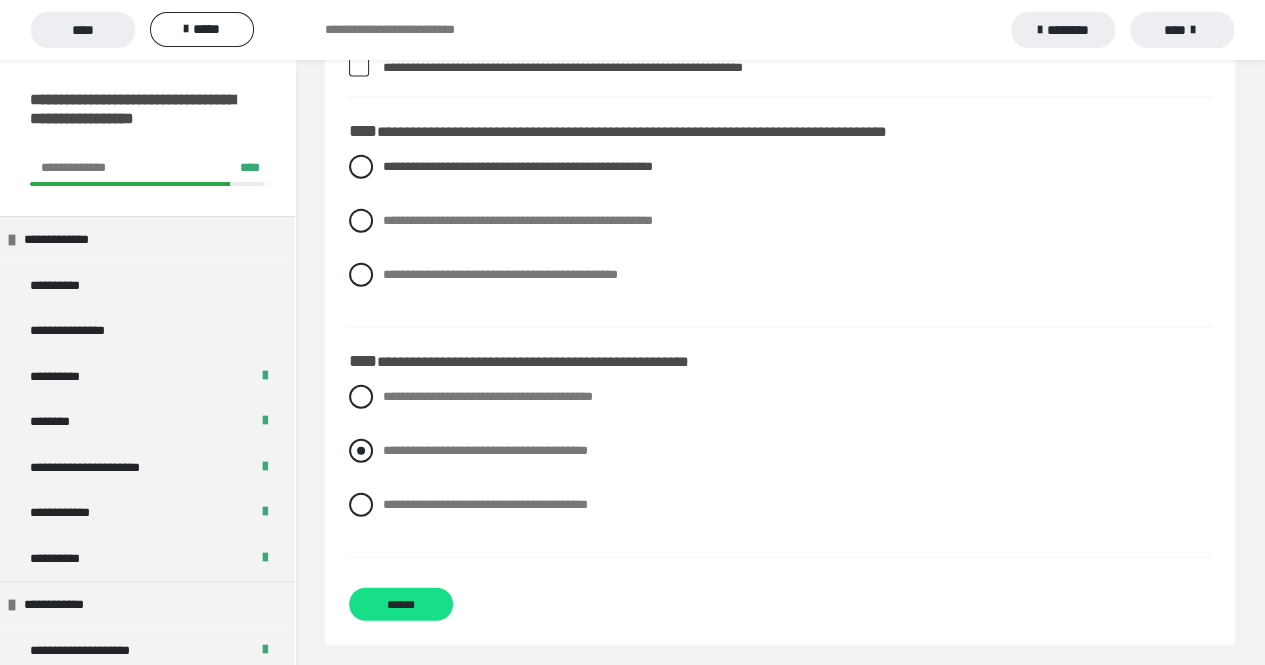 click at bounding box center [361, 451] 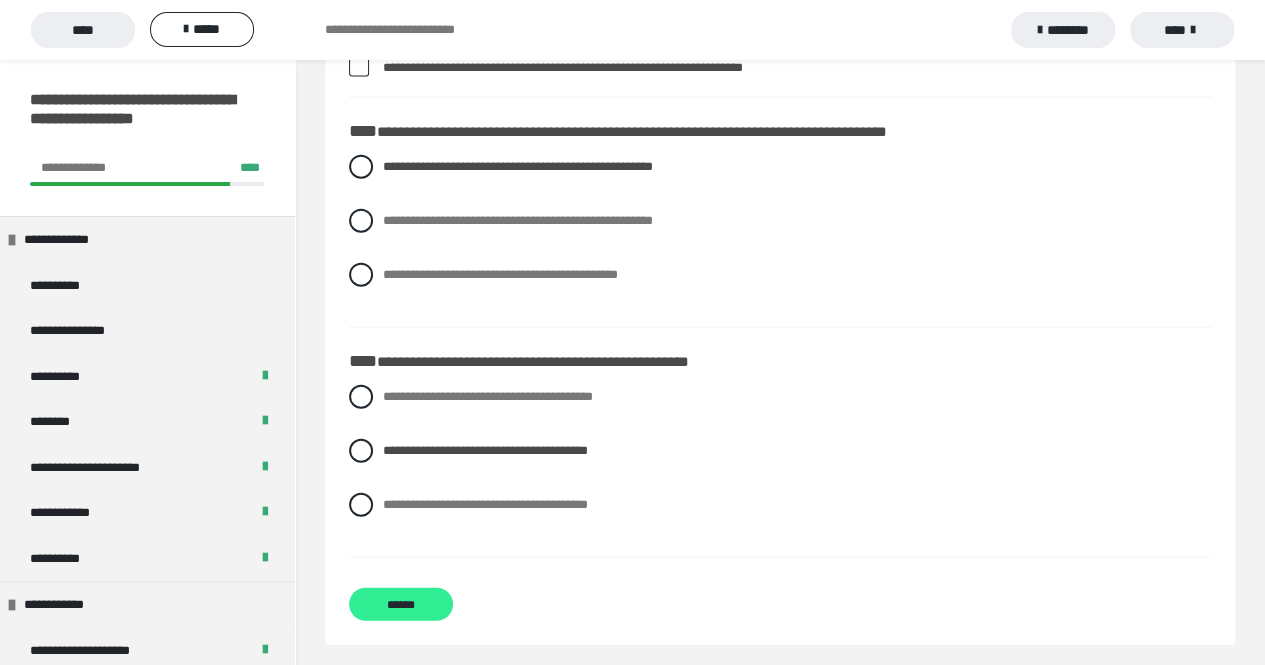 click on "******" at bounding box center (401, 604) 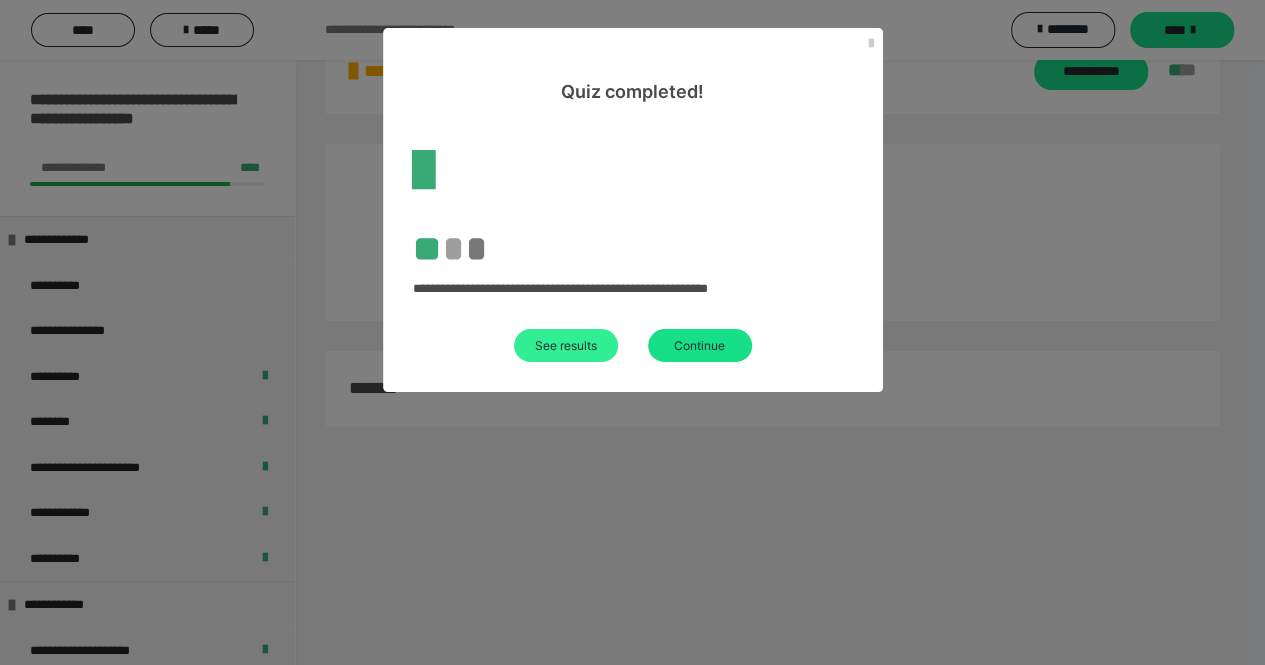 scroll, scrollTop: 2284, scrollLeft: 0, axis: vertical 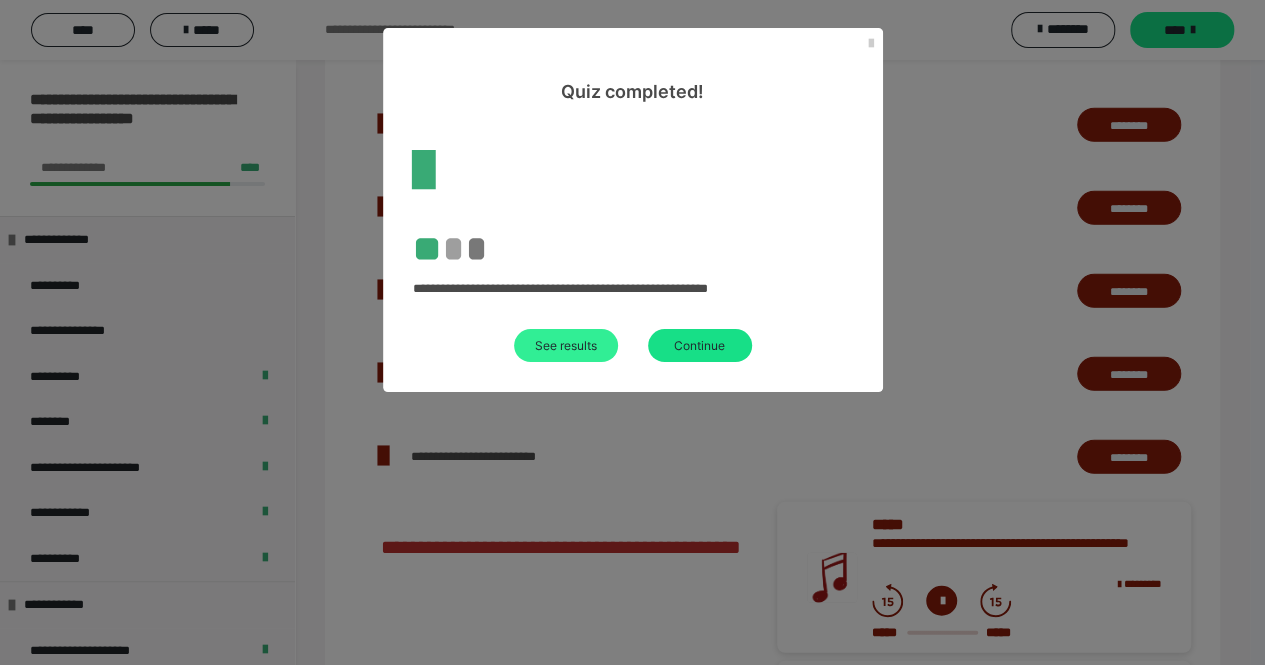 click on "See results" at bounding box center [566, 345] 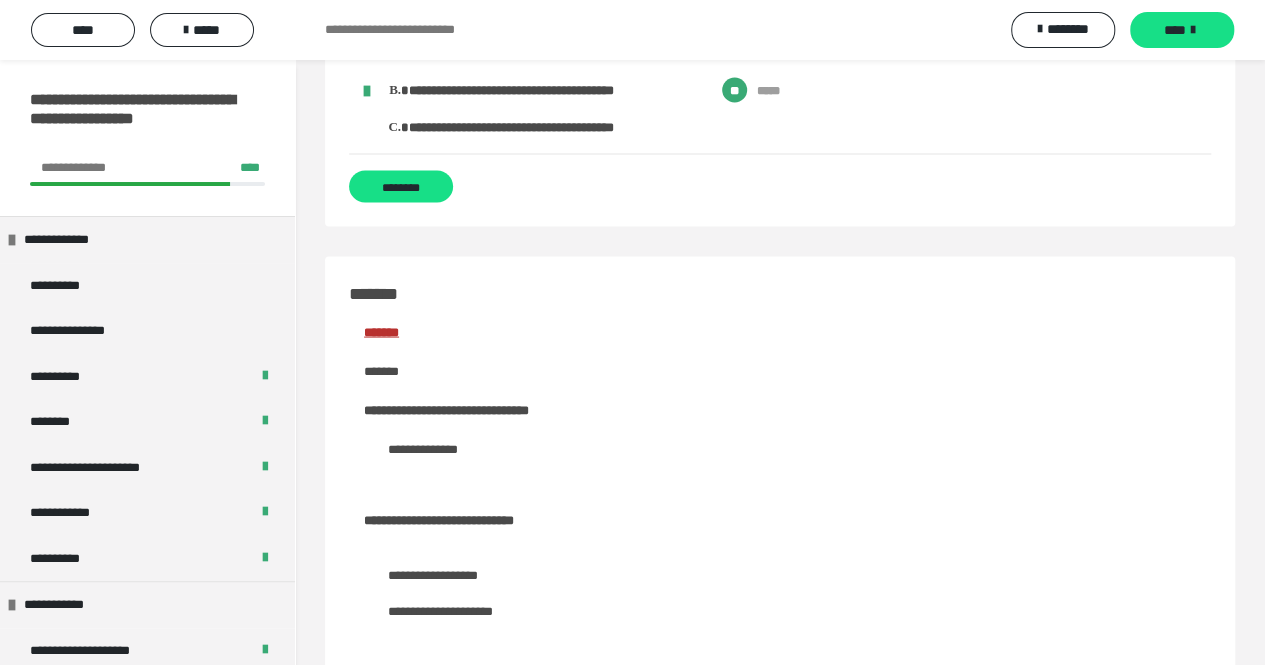 scroll, scrollTop: 0, scrollLeft: 0, axis: both 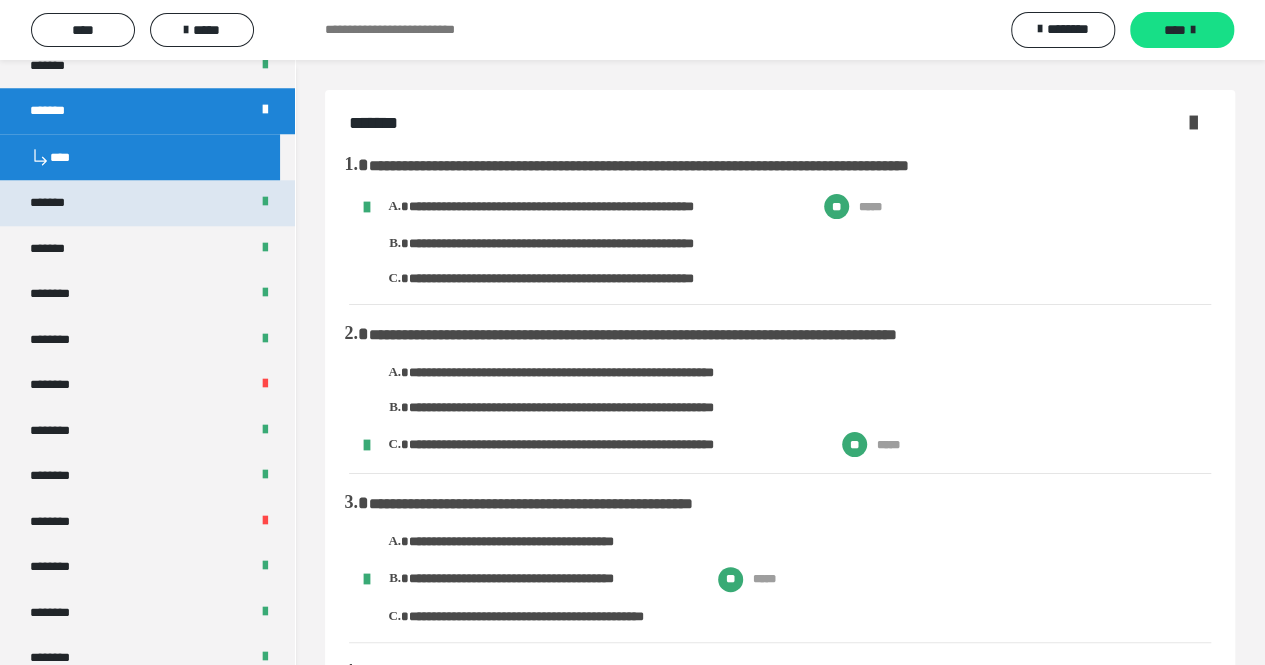 click on "*******" at bounding box center [147, 203] 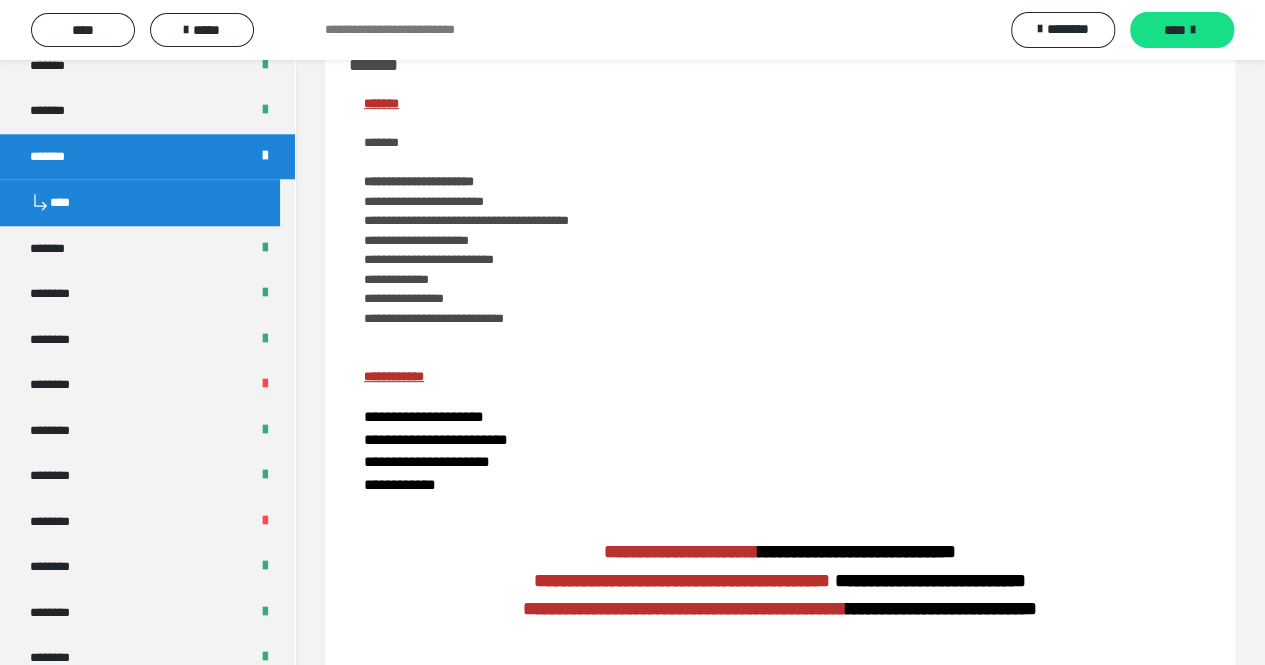 scroll, scrollTop: 428, scrollLeft: 0, axis: vertical 